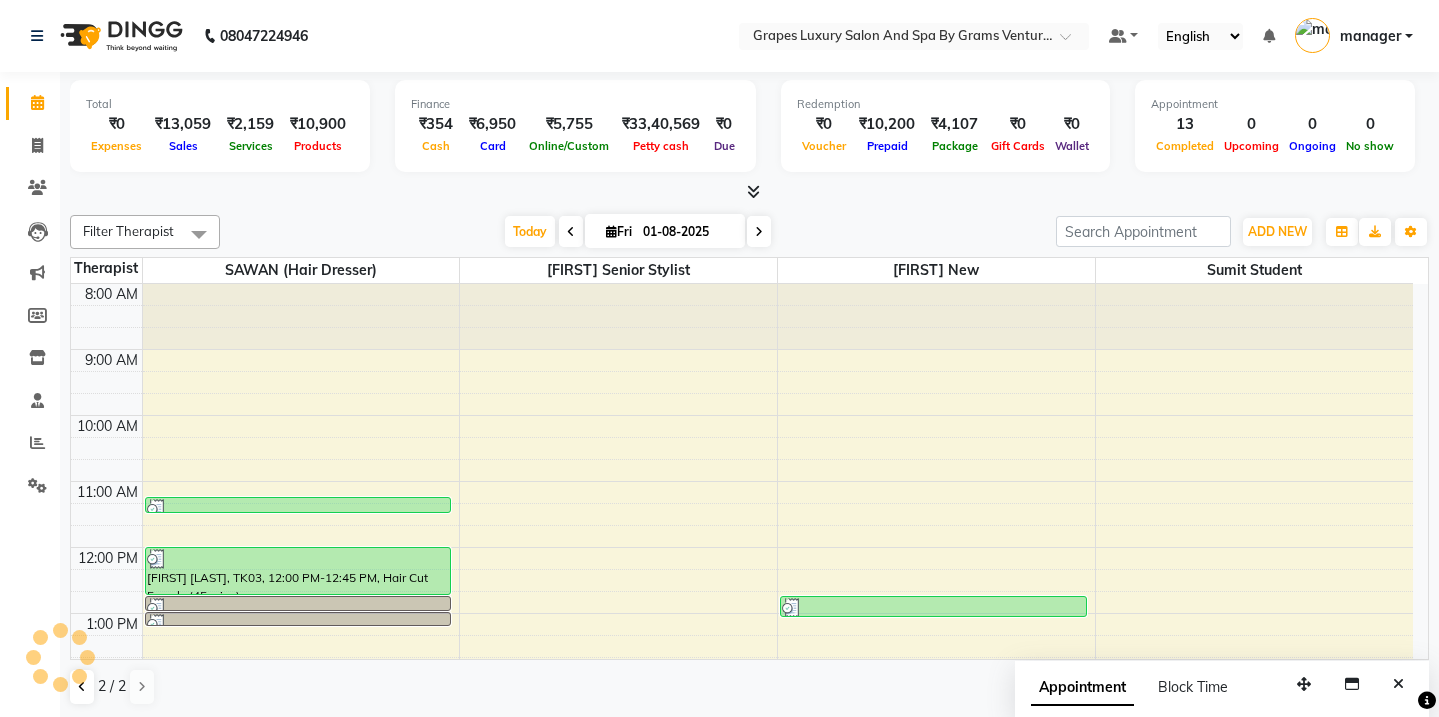 scroll, scrollTop: 0, scrollLeft: 0, axis: both 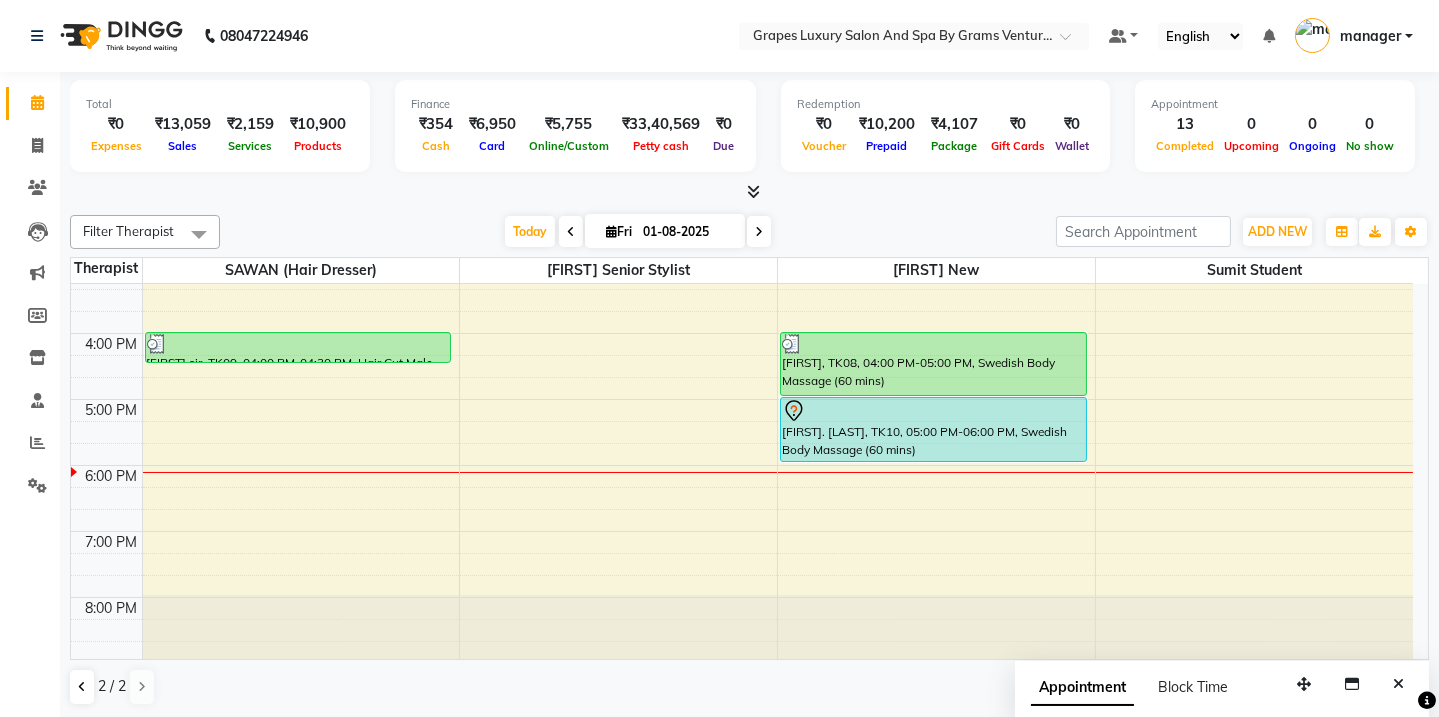 click on "Filter Therapist Select All "GUNJAN" <BO$$> ASMITA (beauty&nails) [FIRST] Jiya new staff MAHI (pedicureist) nikhil Pooja (Therapist) pranali PURVI (therapist&Beauty) ravi REHAN stylist new SAWAN (hair dresser) sejal new sumit student viswas senior stylist Today Fri 01-08-2025 Toggle Dropdown Add Appointment Add Invoice Add Attendance Add Client Add Transaction Toggle Dropdown Add Appointment Add Invoice Add Attendance Add Client ADD NEW Toggle Dropdown Add Appointment Add Invoice Add Attendance Add Client Add Transaction Filter Therapist Select All "GUNJAN" <BO$$> ASMITA (beauty&nails) [FIRST] Jiya new staff MAHI (pedicureist) nikhil Pooja (Therapist) pranali PURVI (therapist&Beauty) ravi REHAN stylist new SAWAN (hair dresser) sejal new sumit student viswas senior stylist Group By Staff View Room View View as Vertical Vertical - Week View Horizontal Horizontal - Week View List Toggle Dropdown Calendar Settings Manage Tags Arrange Therapists Reset Therapists Full Screen Zoom 75% 11" 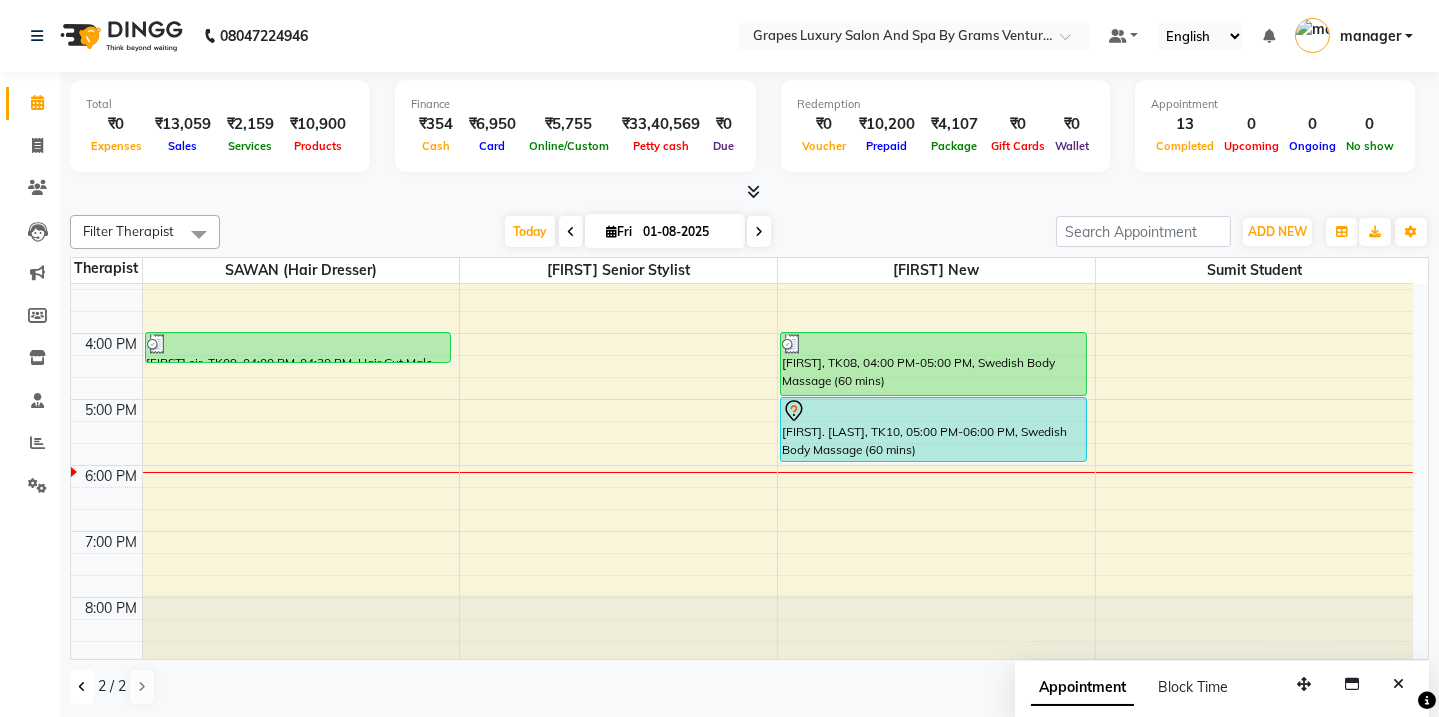 click at bounding box center (82, 687) 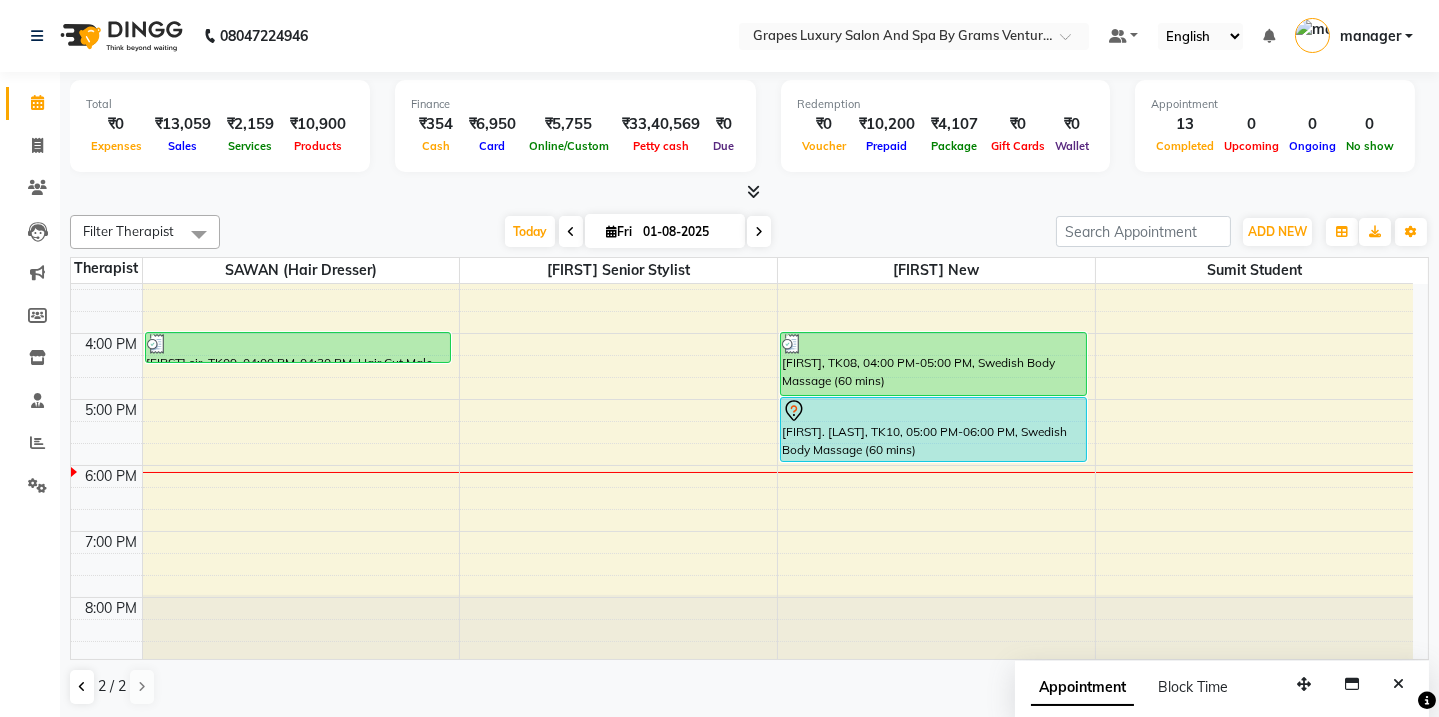 scroll, scrollTop: 520, scrollLeft: 0, axis: vertical 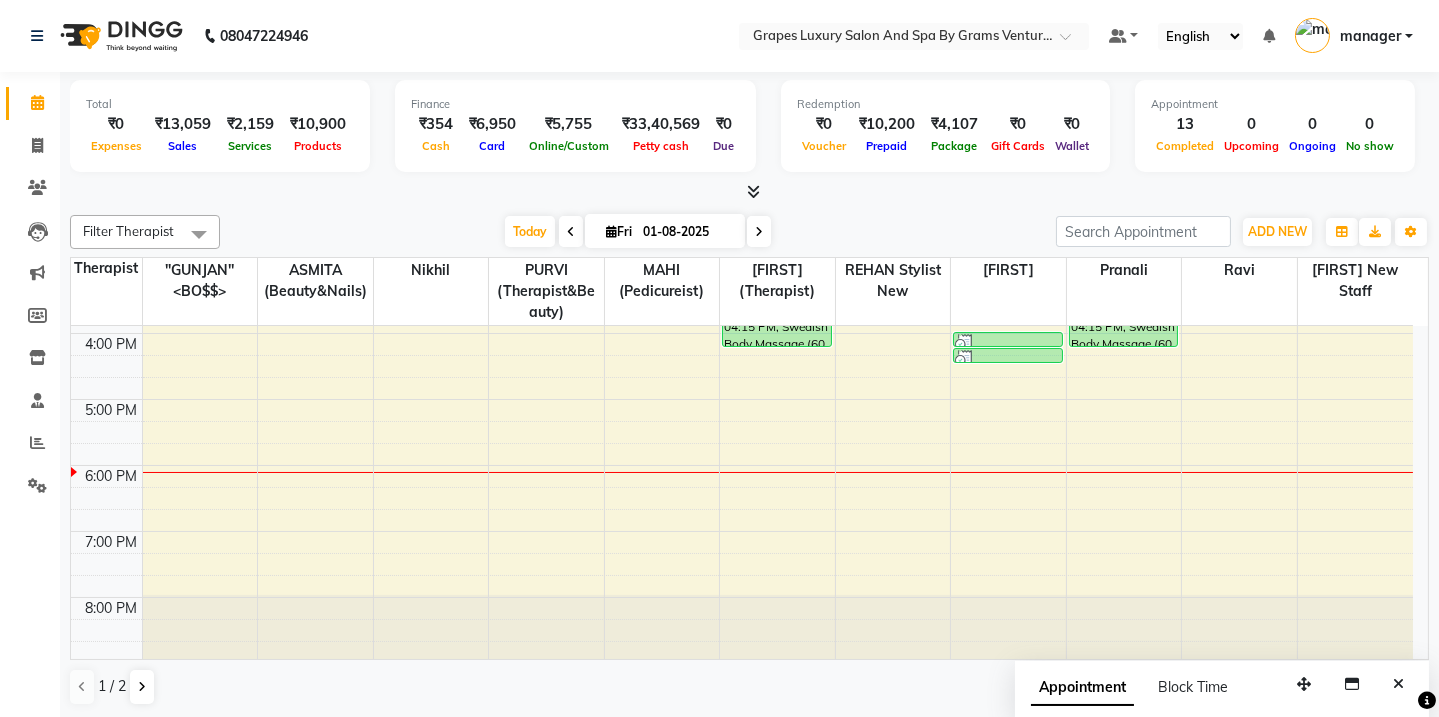 click on "8:00 AM 9:00 AM 10:00 AM 11:00 AM 12:00 PM 1:00 PM 2:00 PM 3:00 PM 4:00 PM 5:00 PM 6:00 PM 7:00 PM 8:00 PM [FIRST] [LAST], TK07, 12:15 PM-01:45 PM, hydra high pigmentation [FIRST] [LAST], TK07, 01:45 PM-02:45 PM, Grapes signature pedicure [FIRST] [LAST], TK07, 02:45 PM-03:15 PM, foot reflexology [FIRST] [LAST], TK05, 02:55 PM-04:15 PM, Swedish Body Massage (60 mins) [FIRST] [LAST], TK02, 12:00 PM-12:30 PM, Hair Cut Male (30 mins) unknow, TK04, 04:00 PM-04:15 PM, Beard Trimming (15 mins) [FIRST] [LAST], TK06, 04:15 PM-04:30 PM, Beard Trimming (15 mins) [FIRST] [LAST], TK05, 02:55 PM-04:15 PM, Swedish Body Massage (60 mins)" at bounding box center [742, 234] 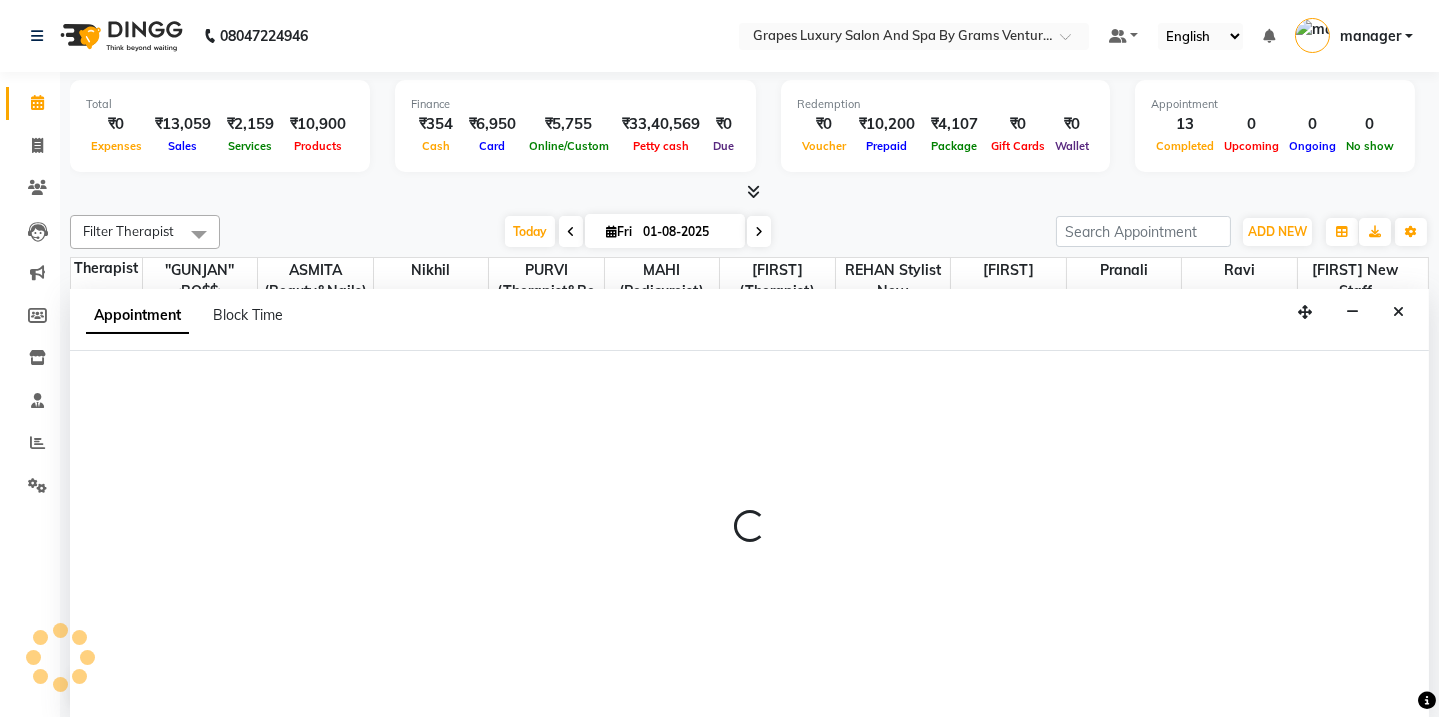scroll, scrollTop: 0, scrollLeft: 0, axis: both 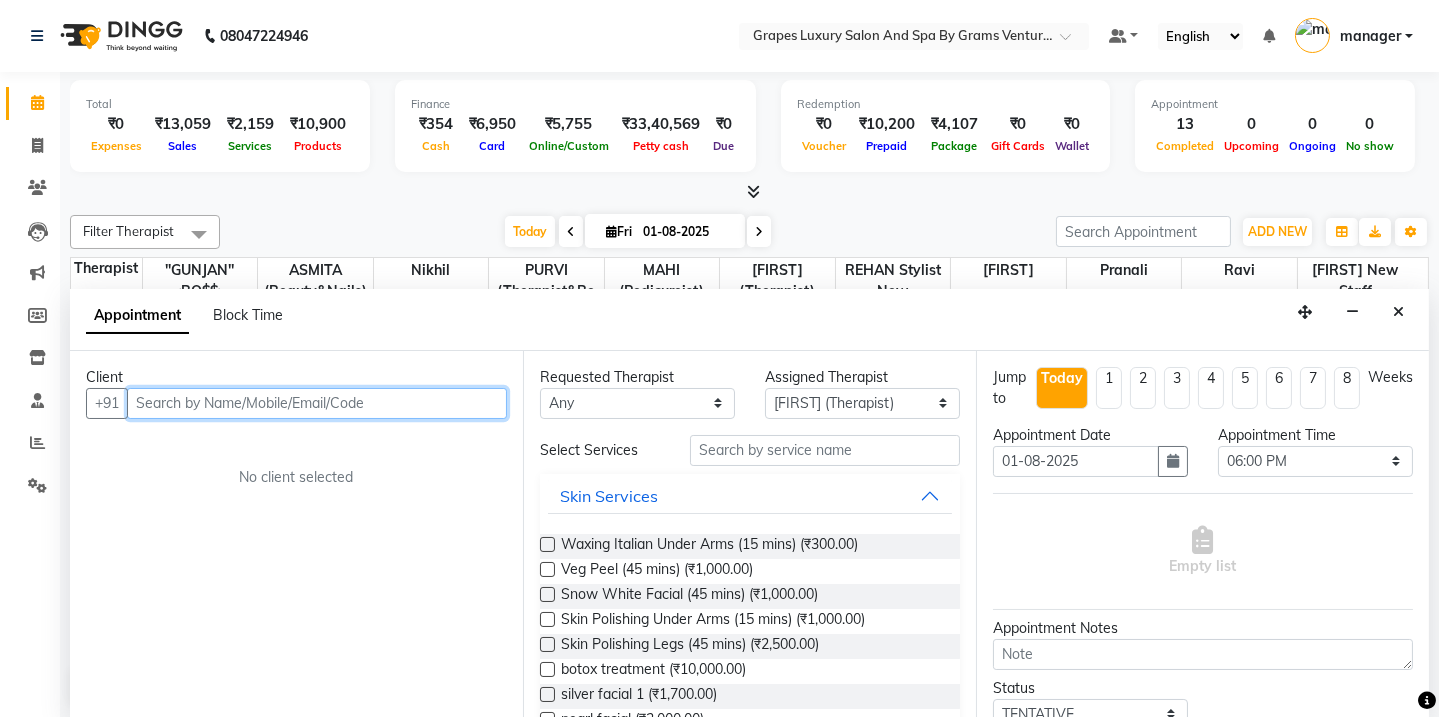 click at bounding box center [317, 403] 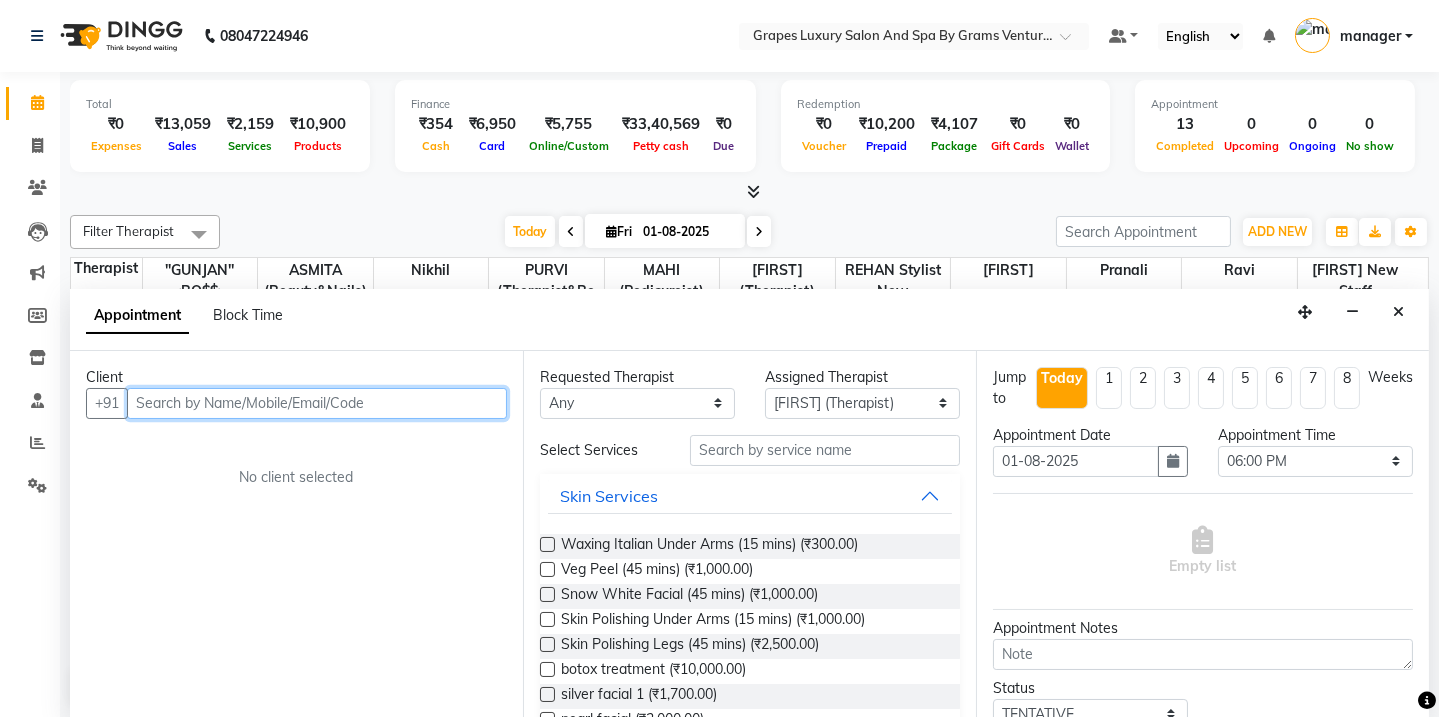 click at bounding box center (317, 403) 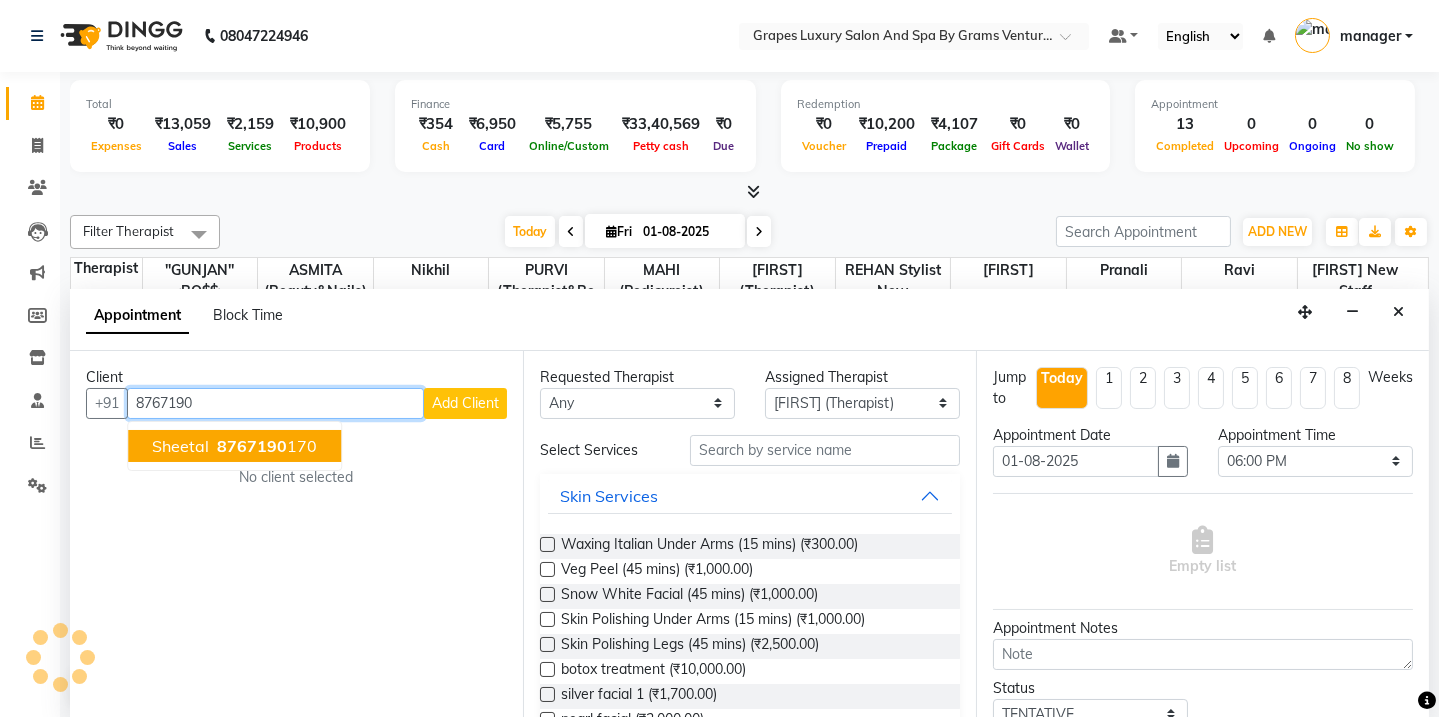 click on "8767190" at bounding box center (252, 446) 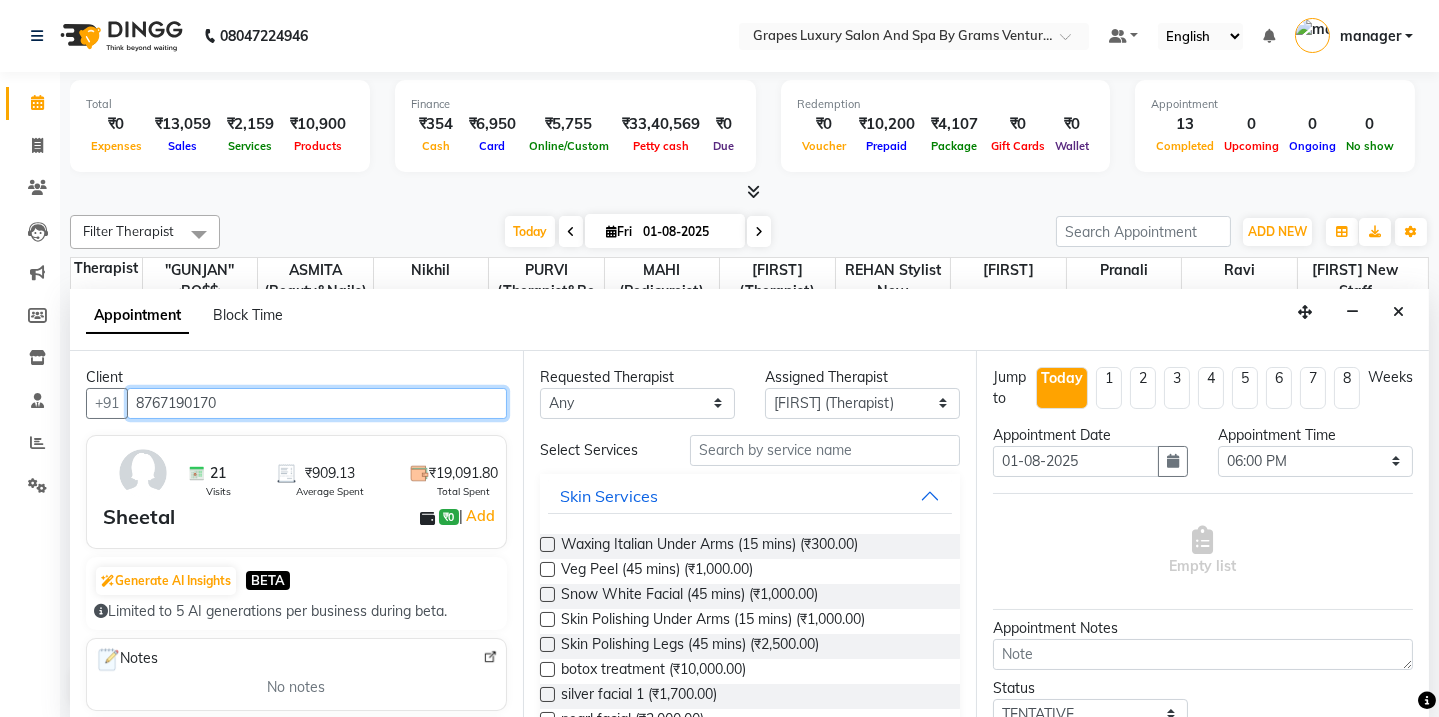 type on "8767190170" 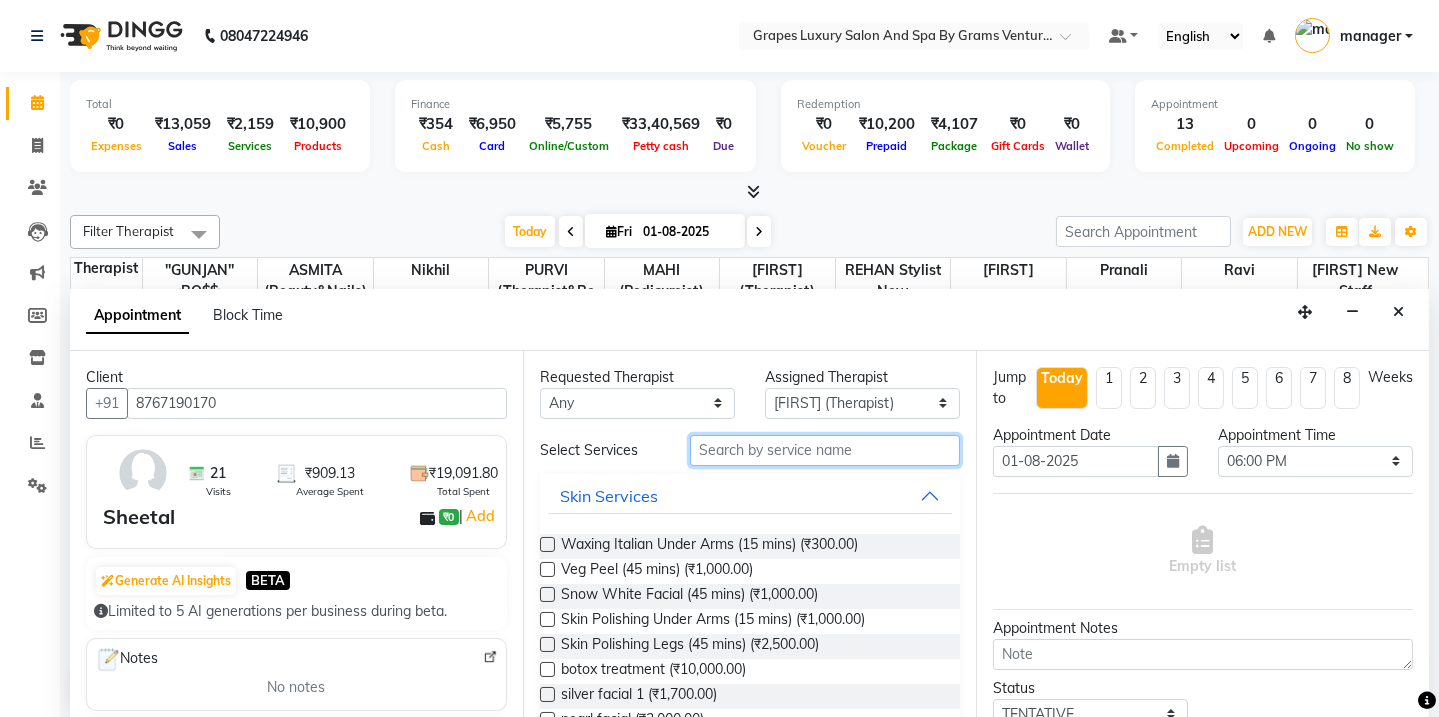 click at bounding box center [825, 450] 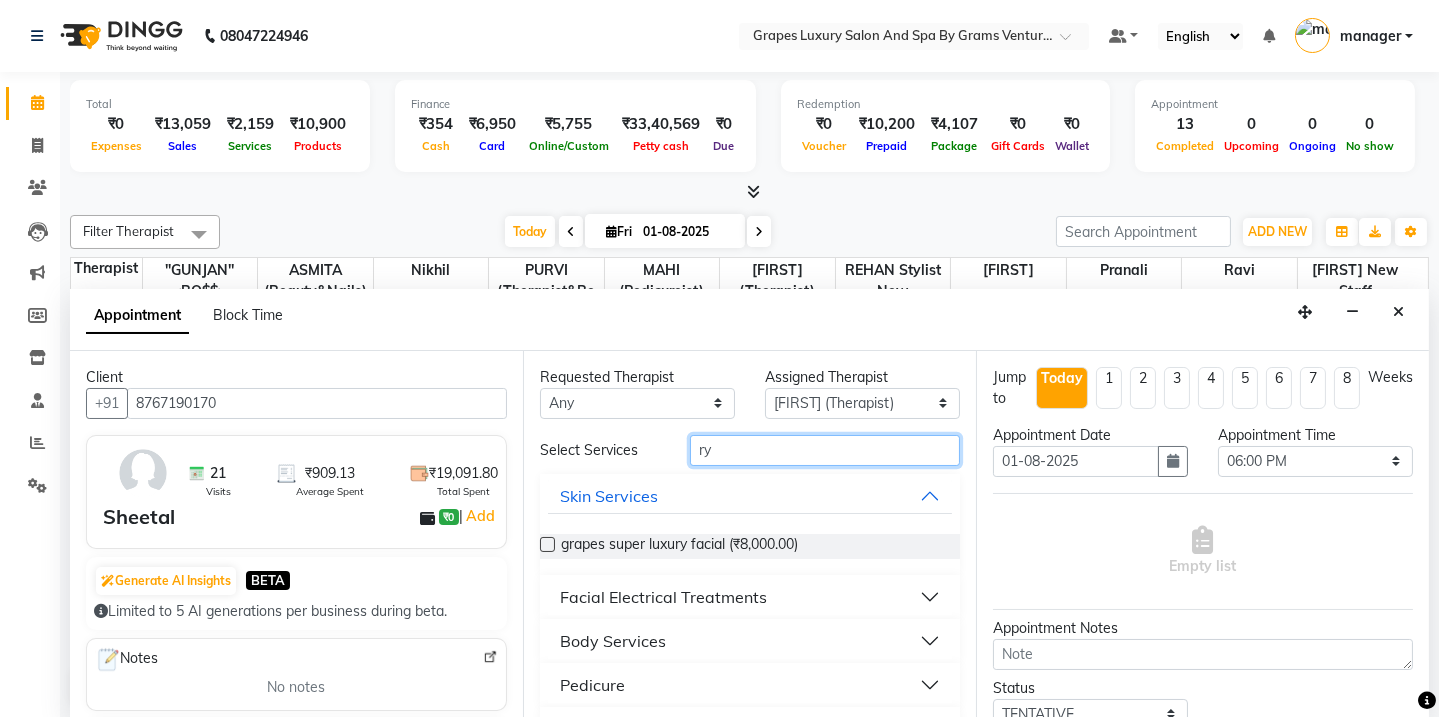 type on "r" 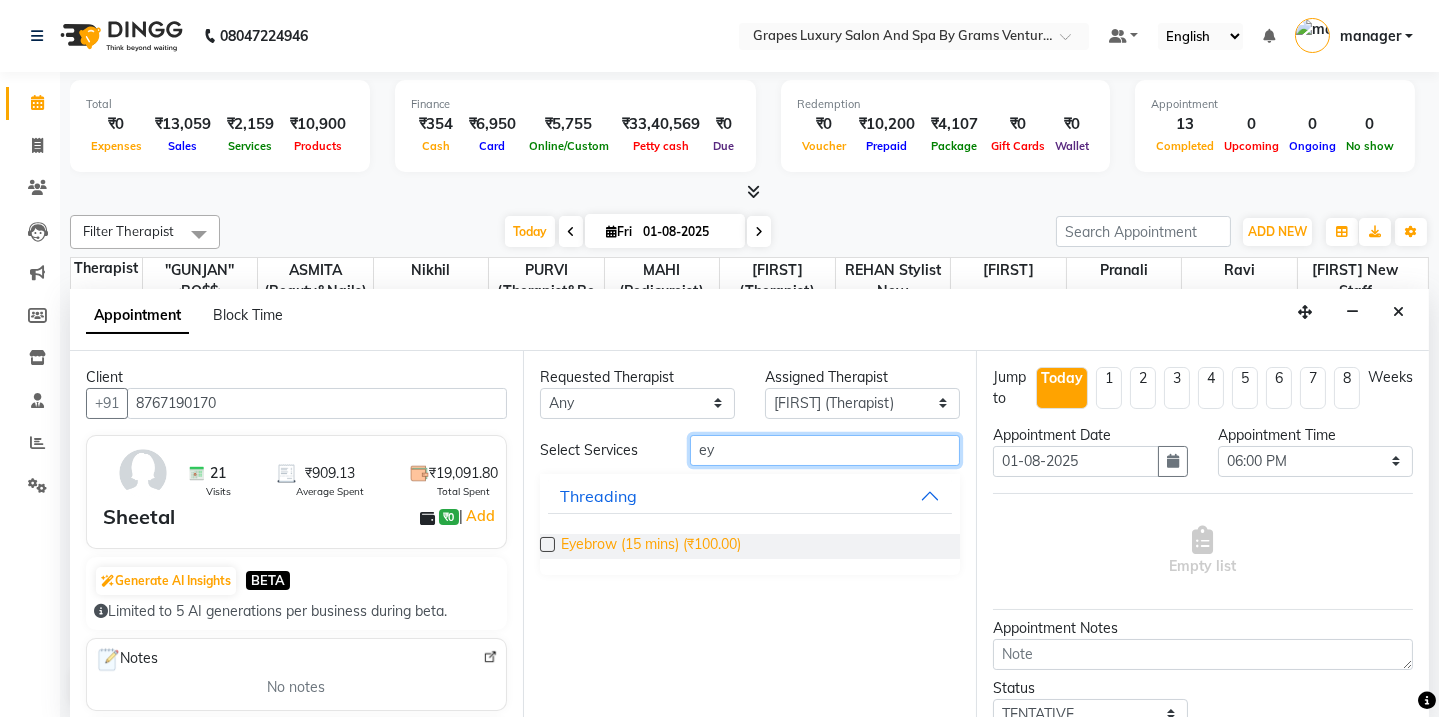 type on "ey" 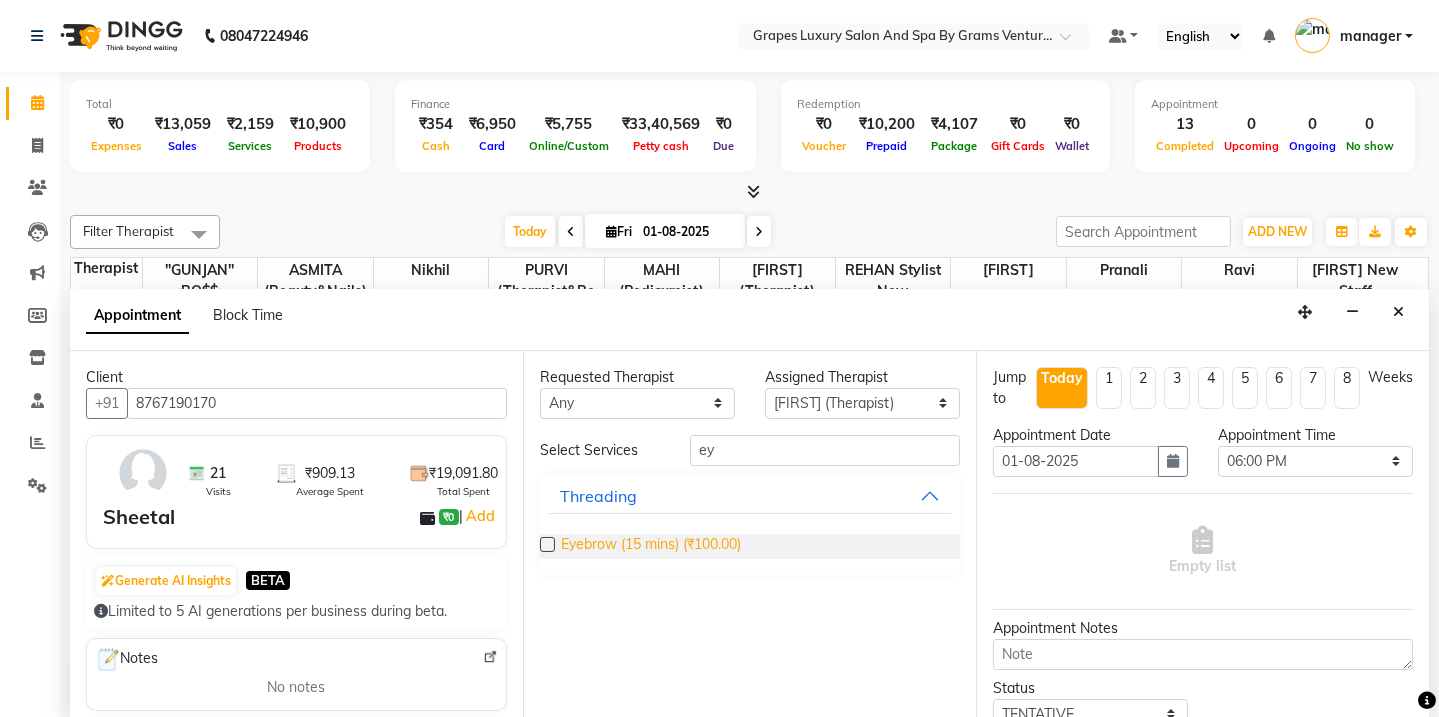click on "Eyebrow (15 mins) (₹100.00)" at bounding box center (651, 546) 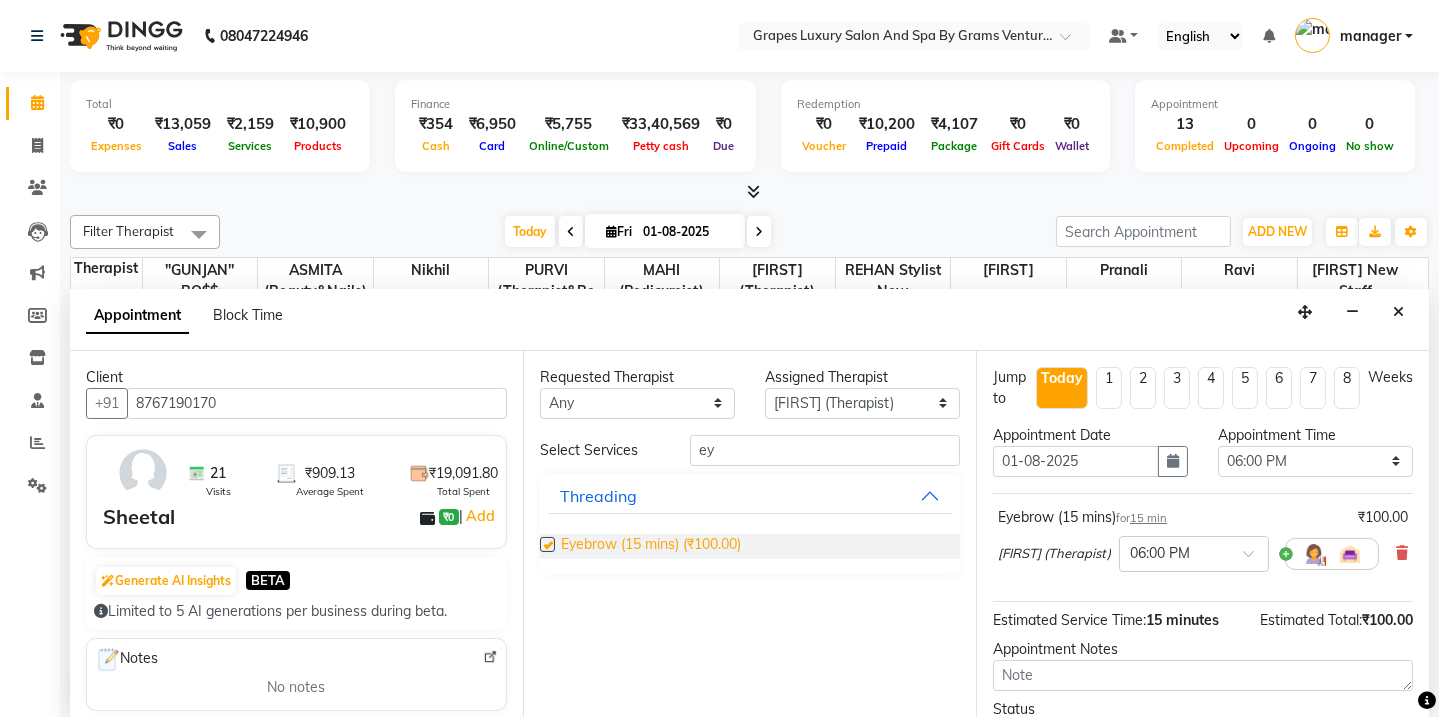 checkbox on "false" 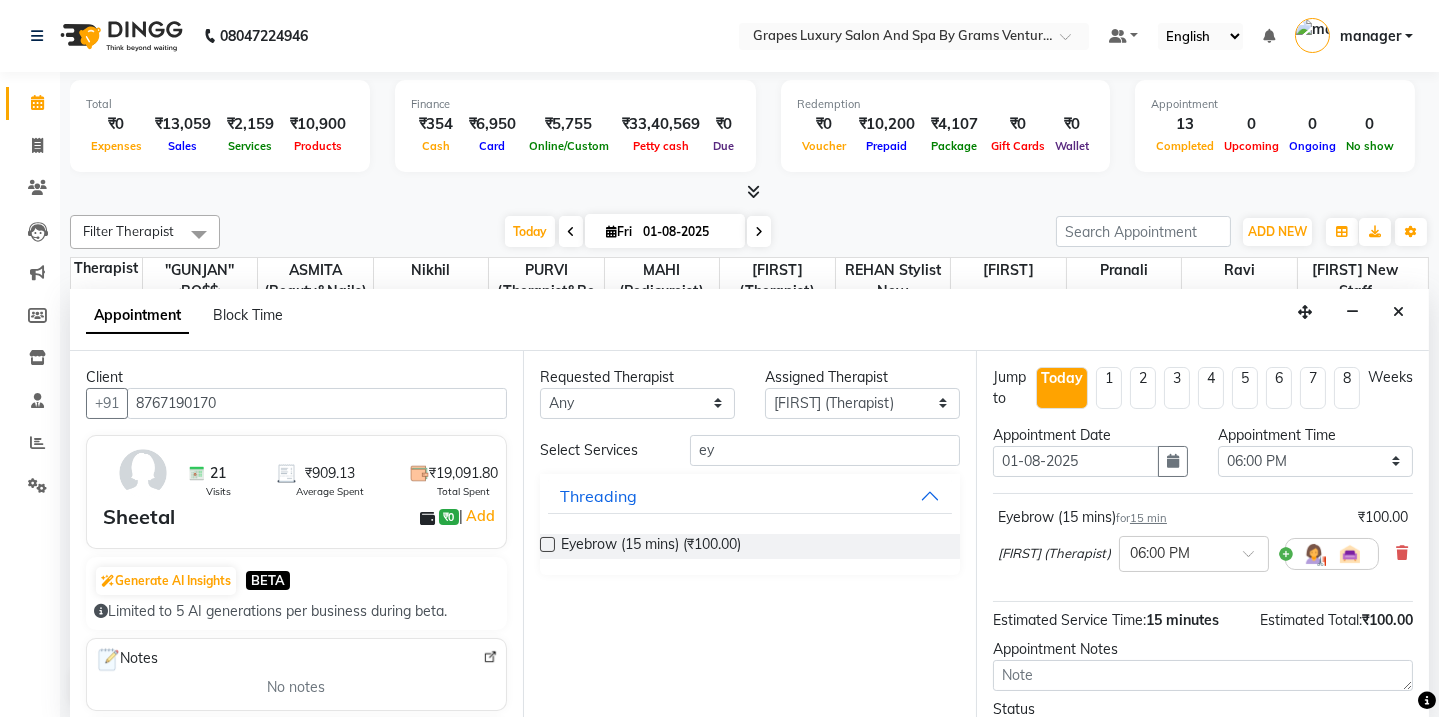 scroll, scrollTop: 157, scrollLeft: 0, axis: vertical 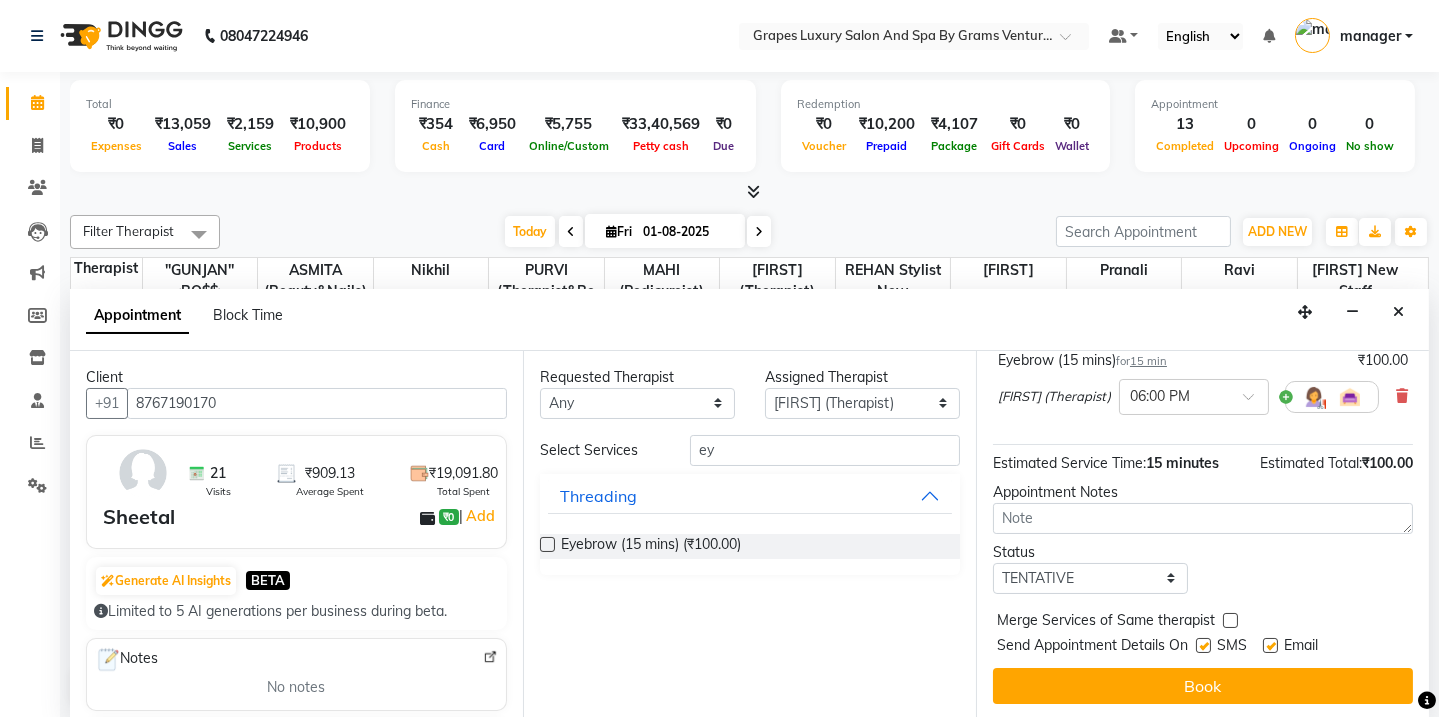 click at bounding box center [1203, 645] 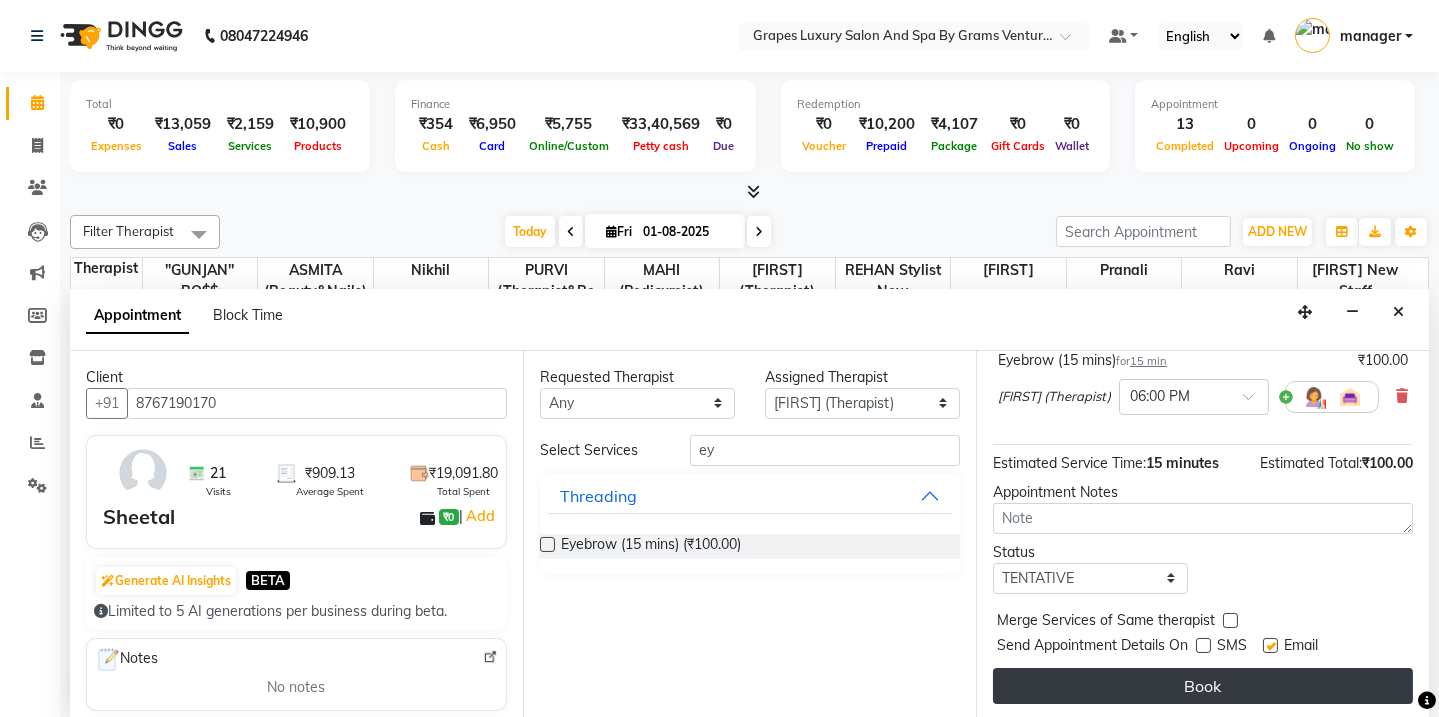 click on "Book" at bounding box center (1203, 686) 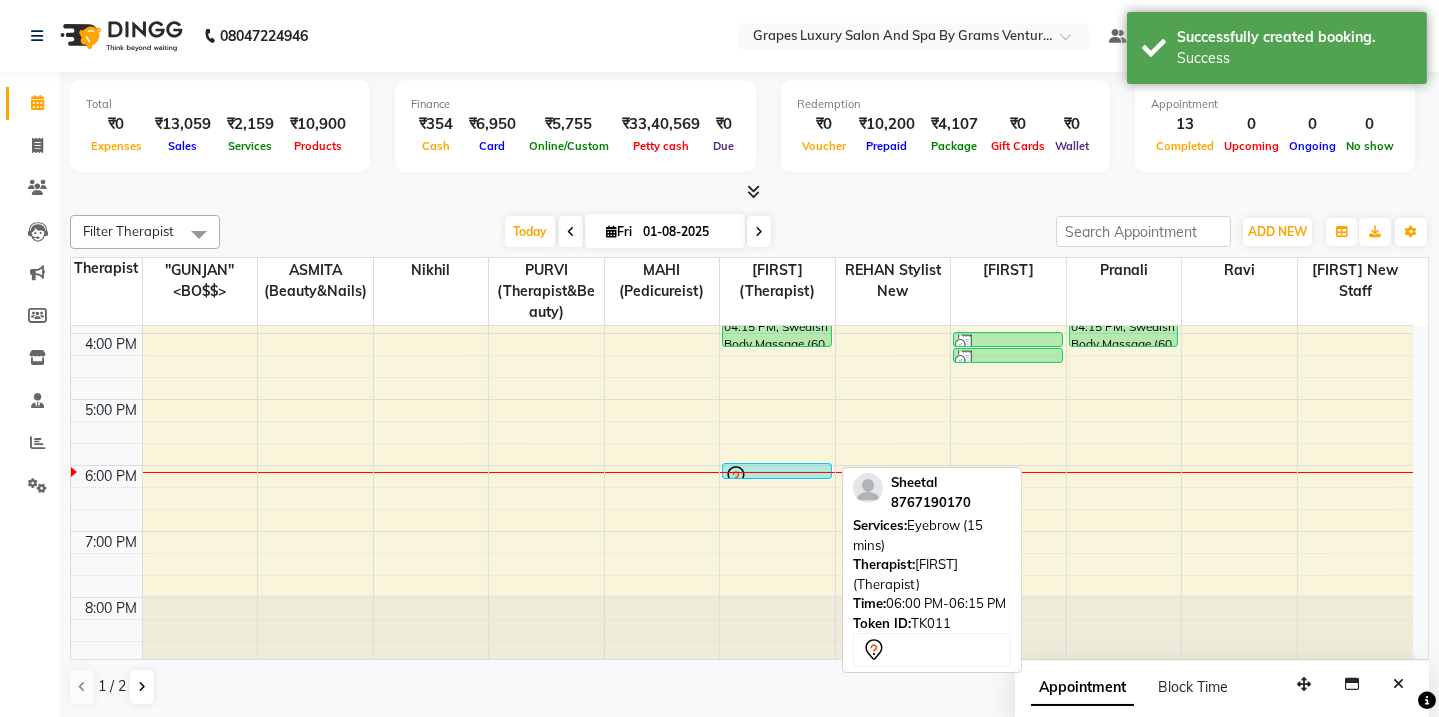 click at bounding box center (777, 477) 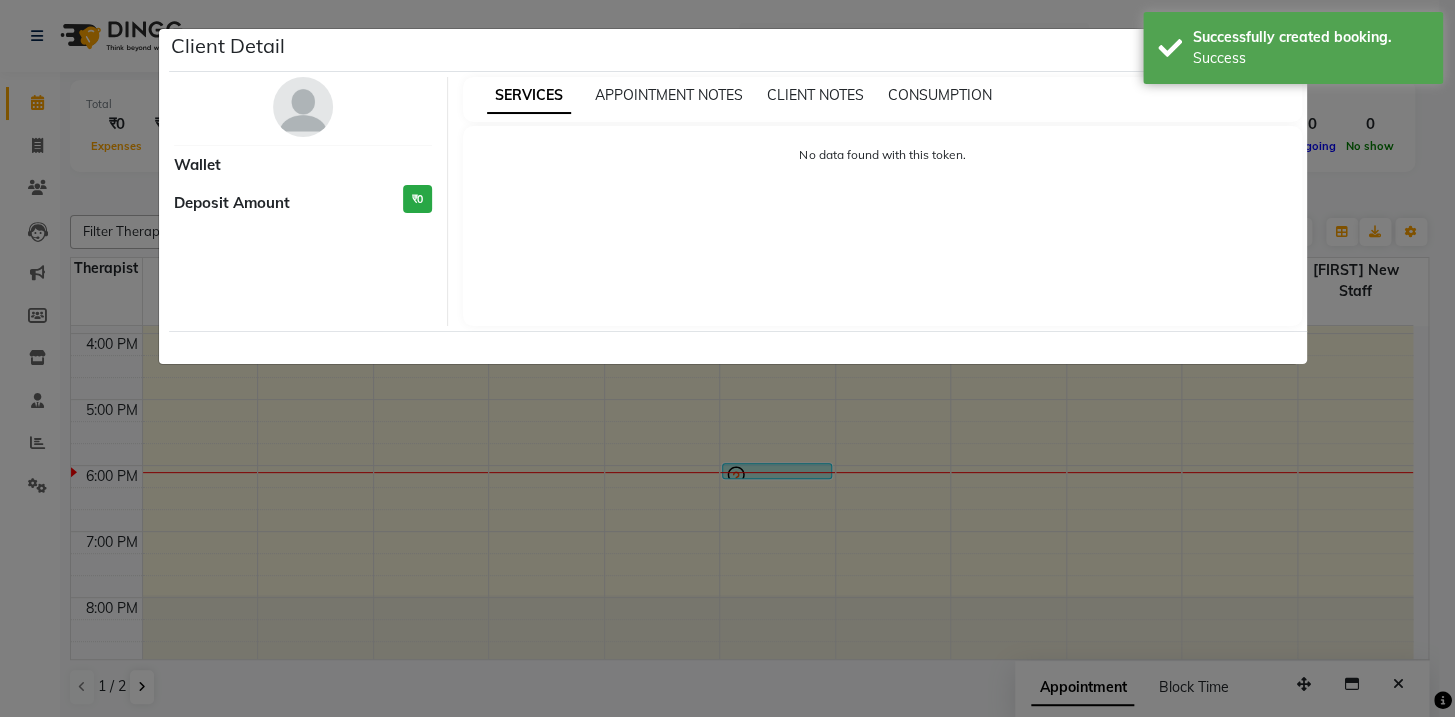 select on "7" 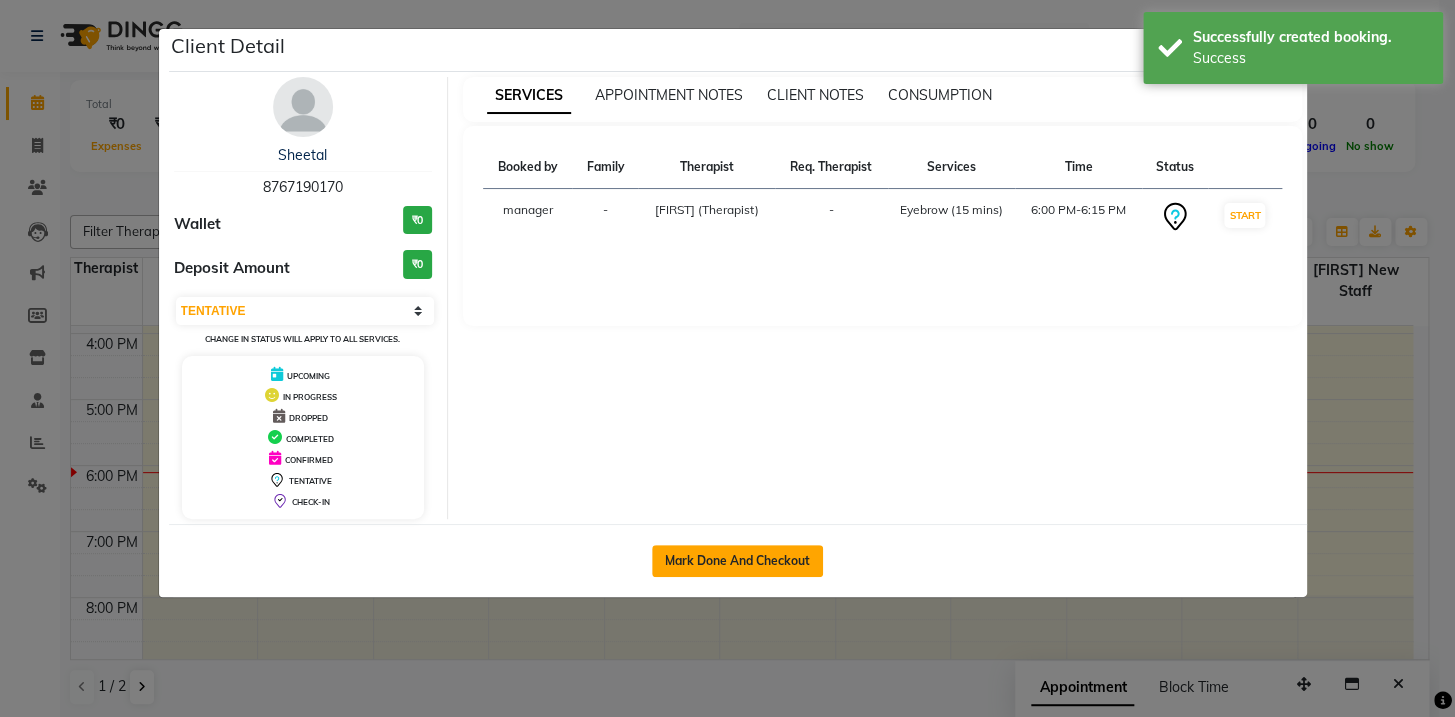 drag, startPoint x: 743, startPoint y: 563, endPoint x: 1312, endPoint y: 25, distance: 783.0741 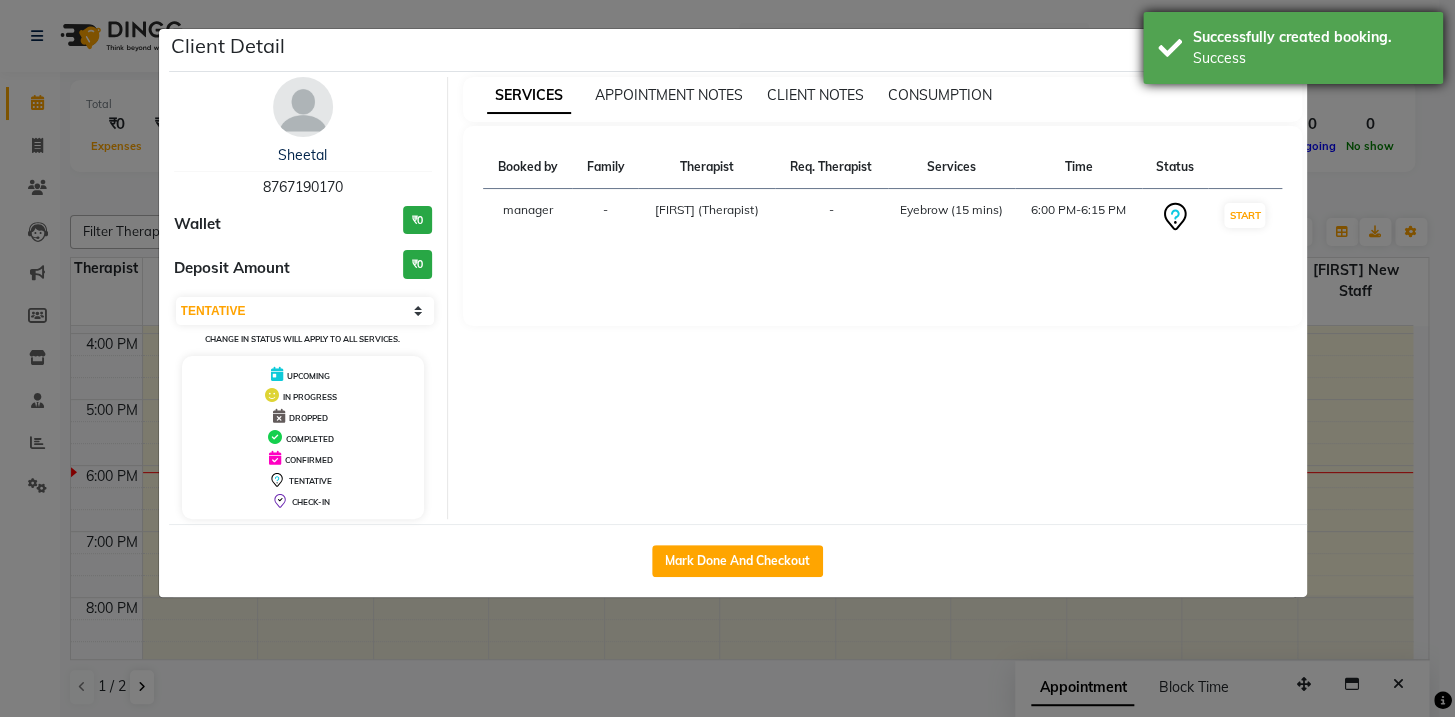 click on "Mark Done And Checkout" 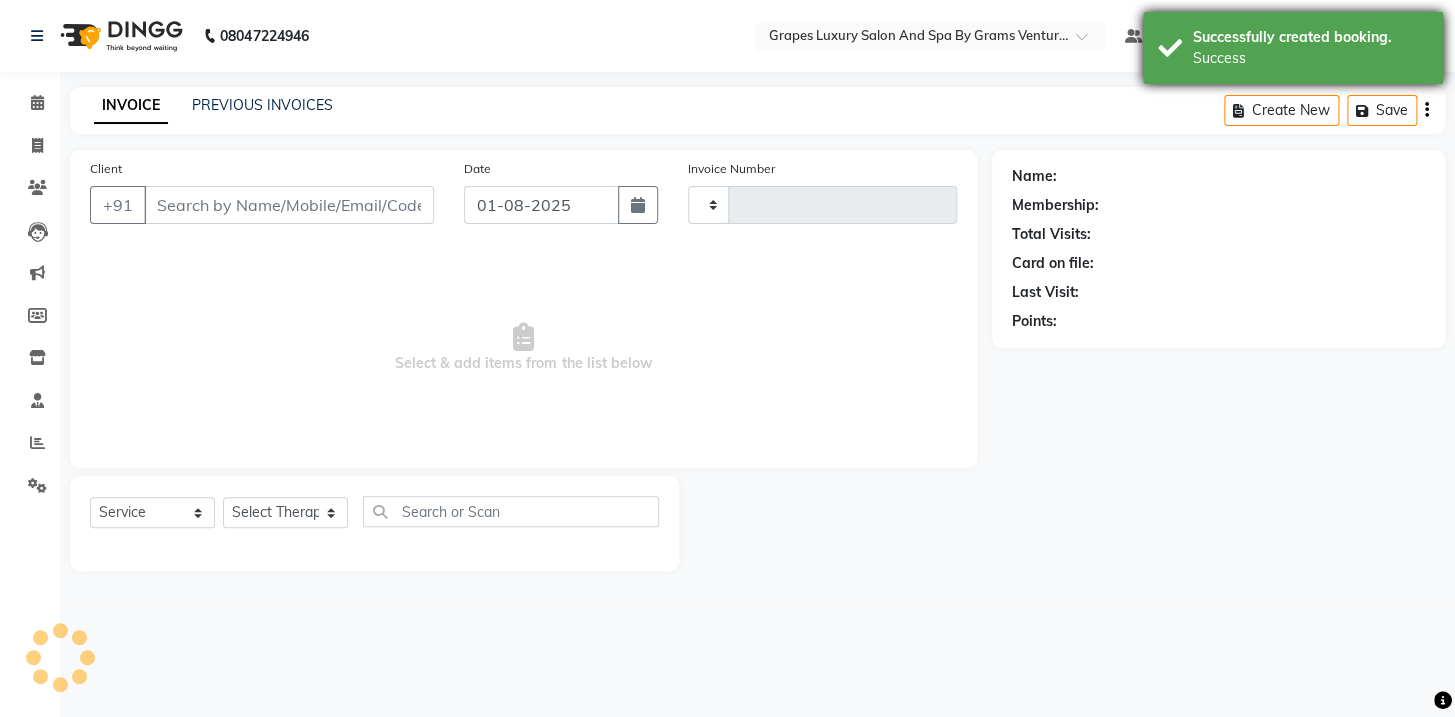 click on "Successfully created booking." at bounding box center (1310, 37) 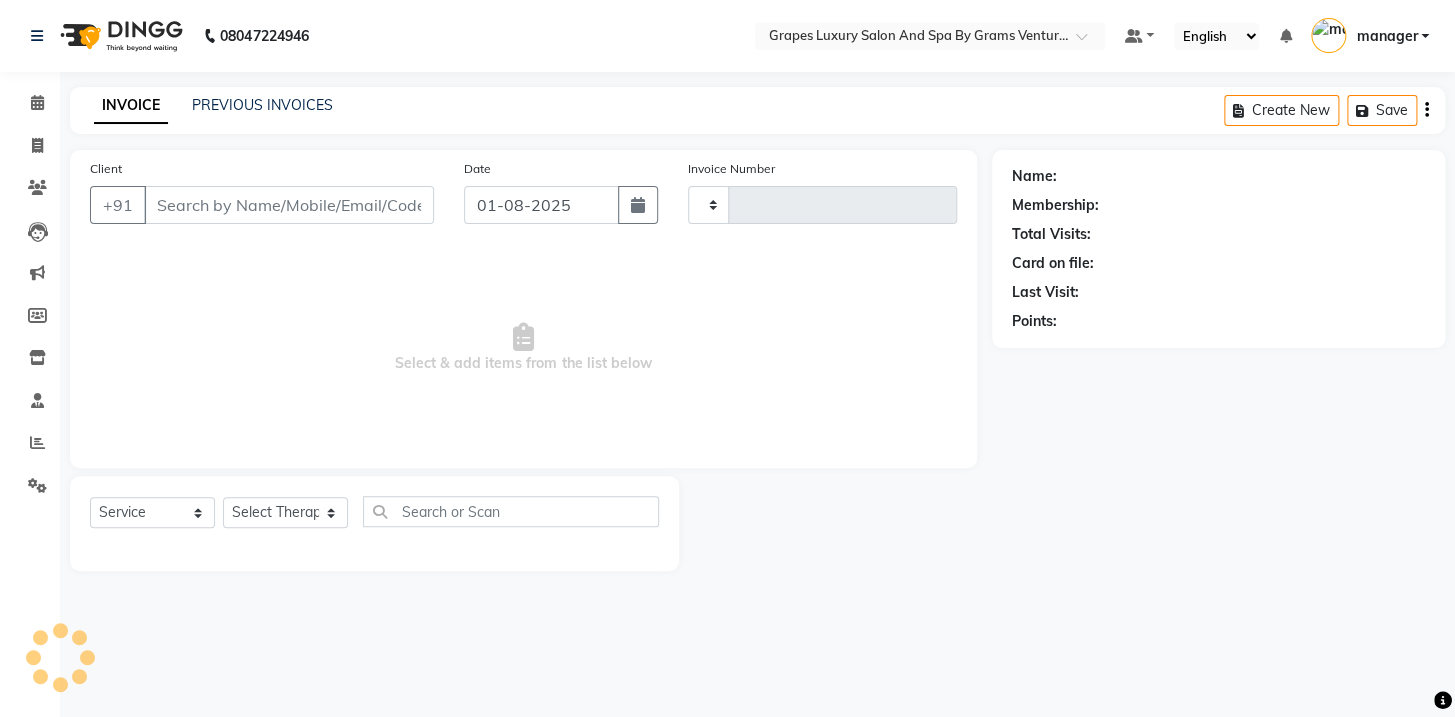 type on "1932" 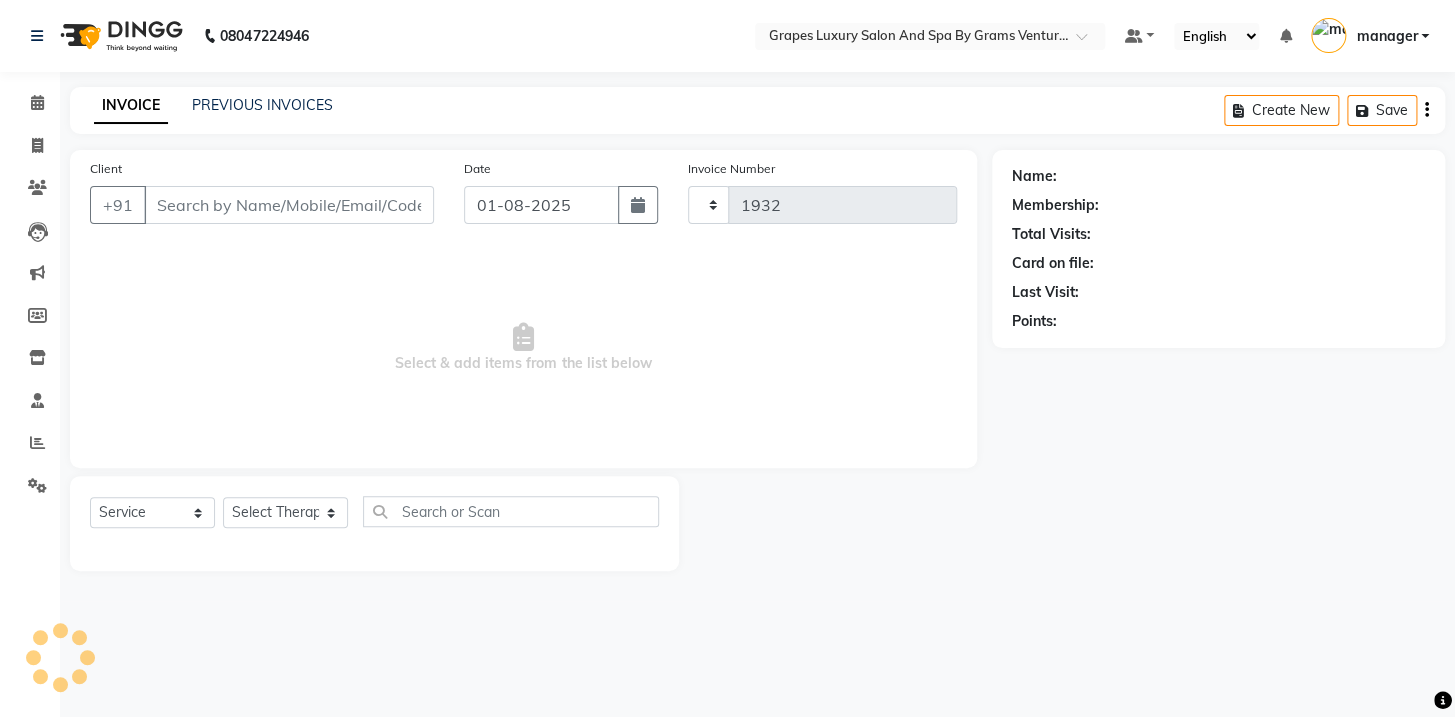 select on "3585" 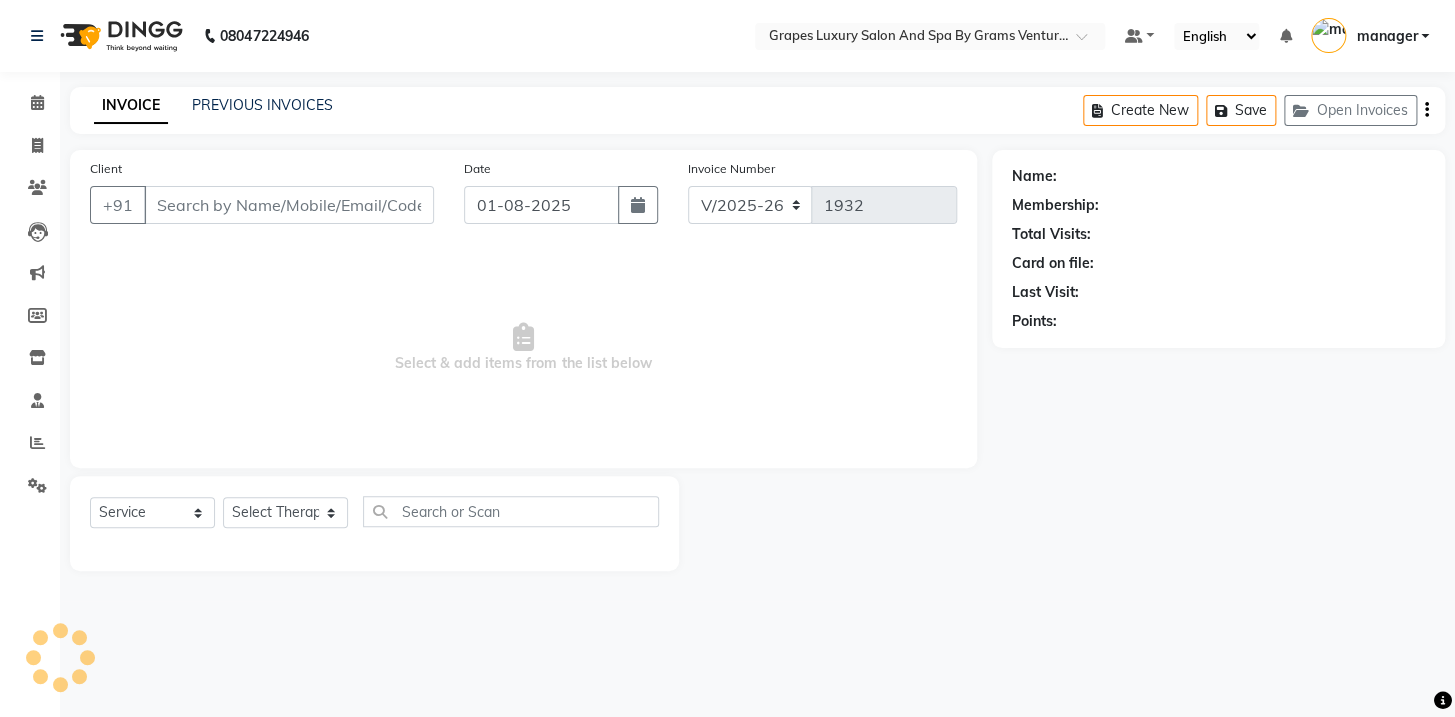 click on "INVOICE PREVIOUS INVOICES Create New   Save   Open Invoices" 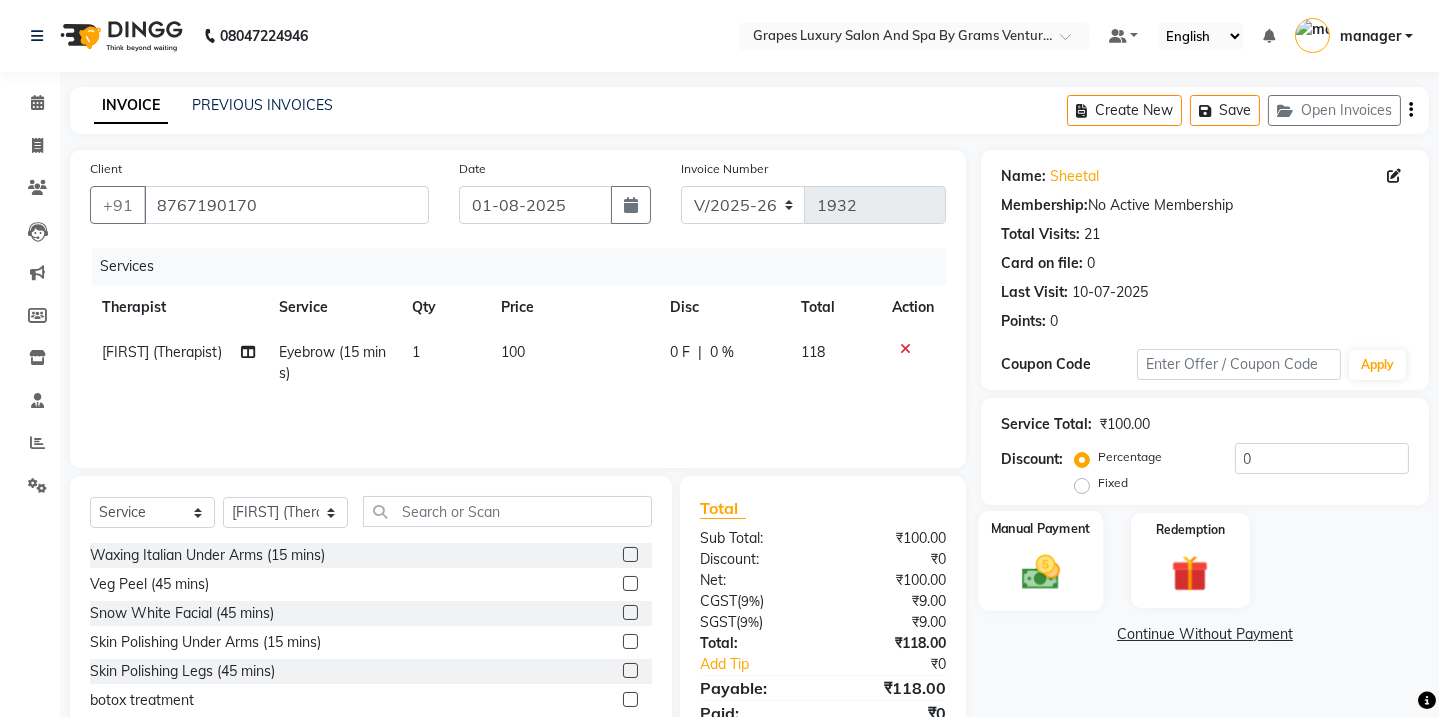 click 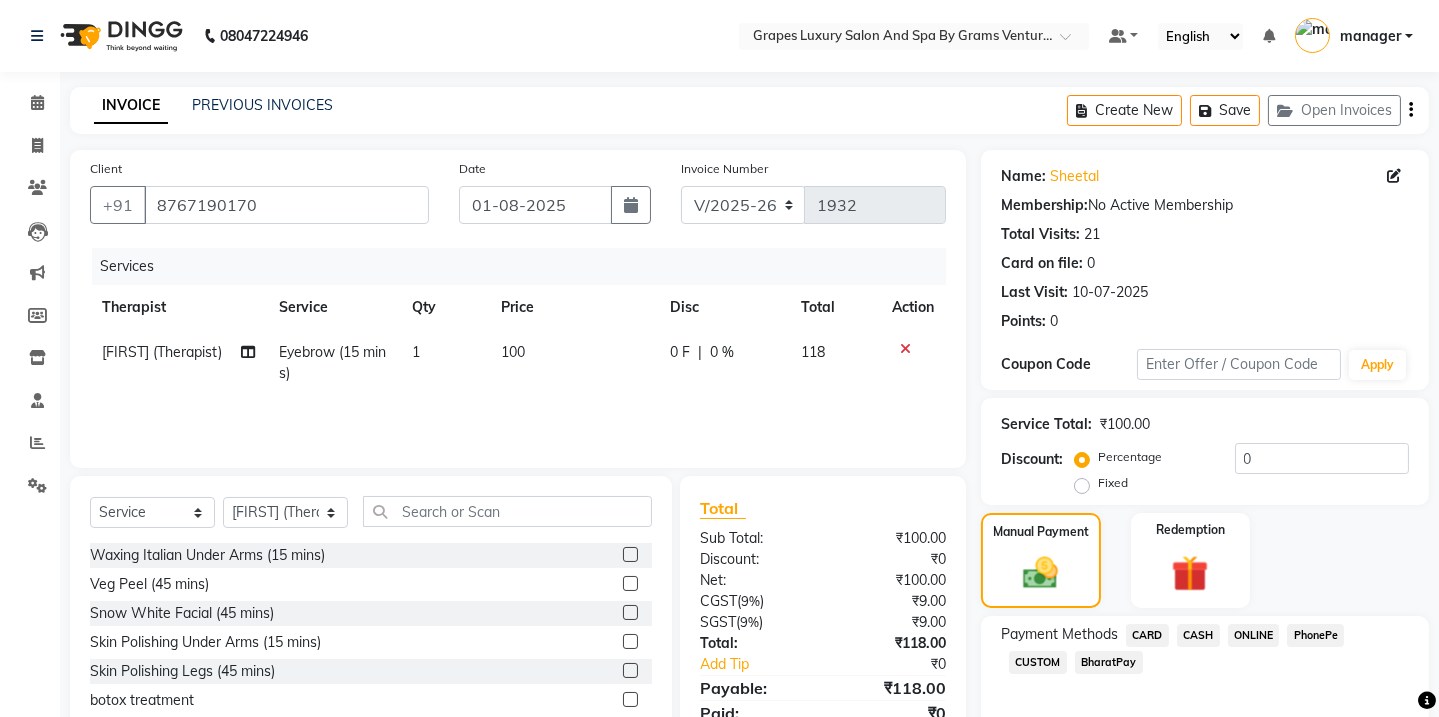 scroll, scrollTop: 84, scrollLeft: 0, axis: vertical 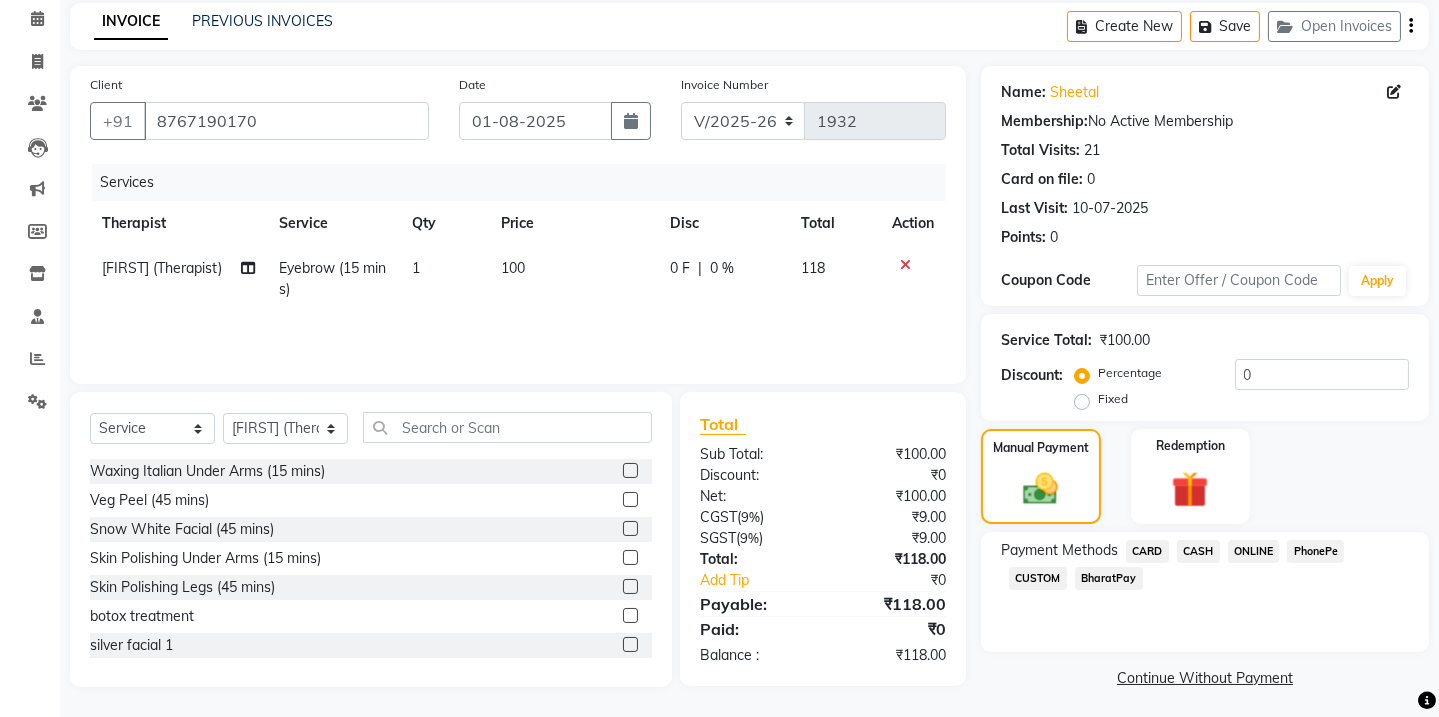 click on "ONLINE" 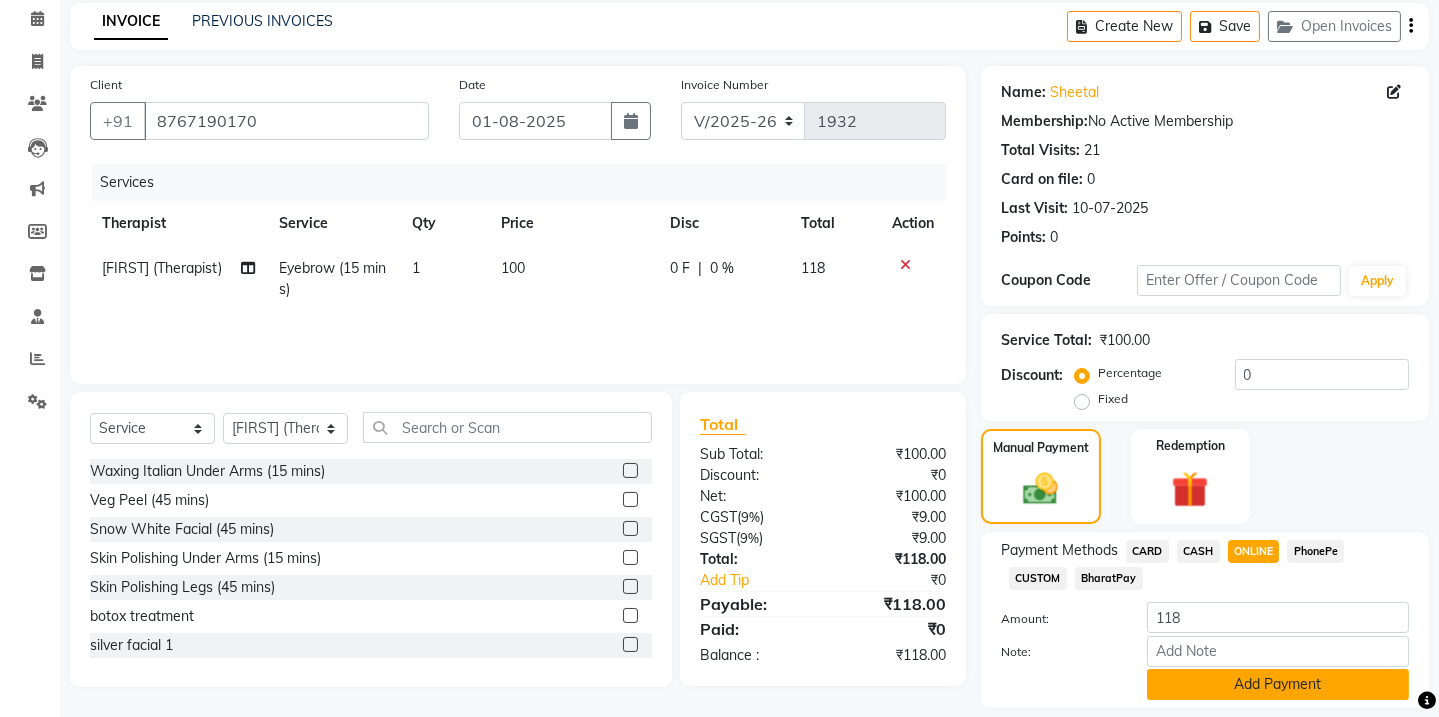 click on "Add Payment" 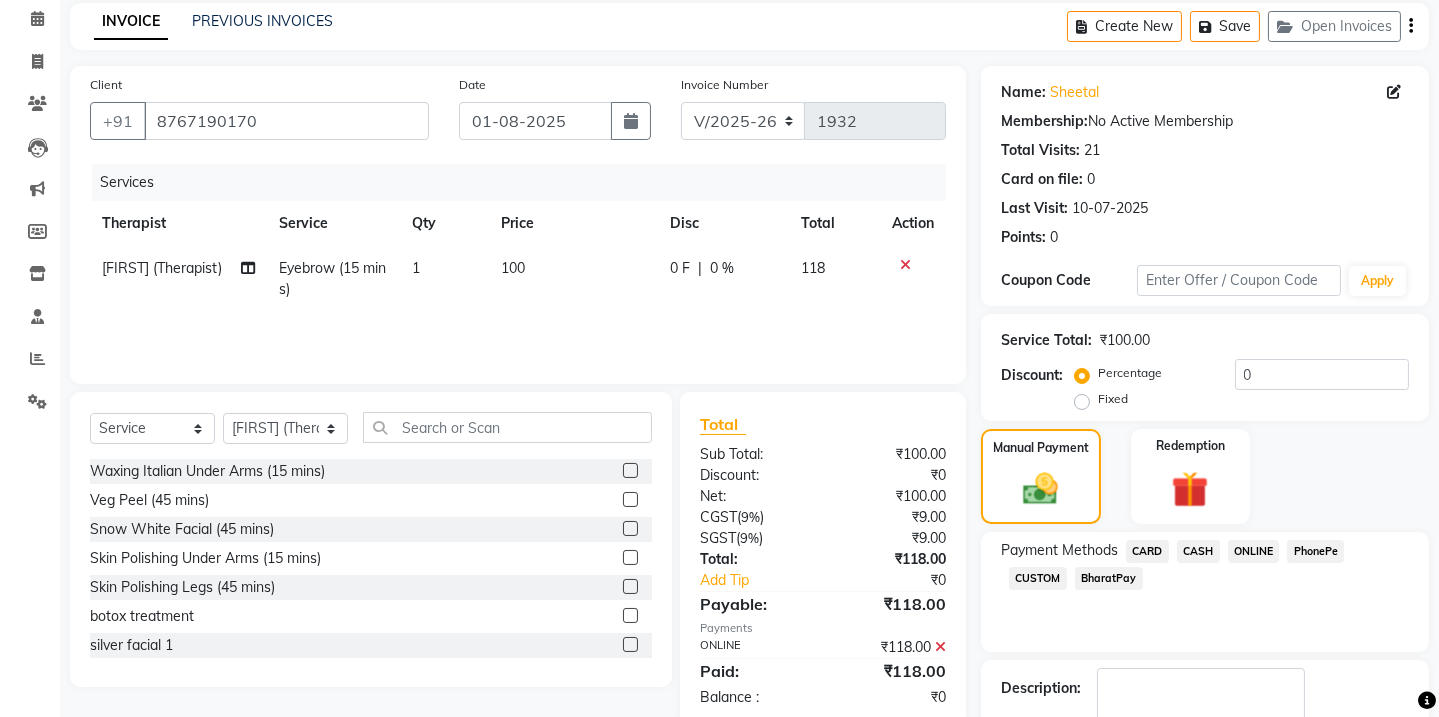 click on "SMS" 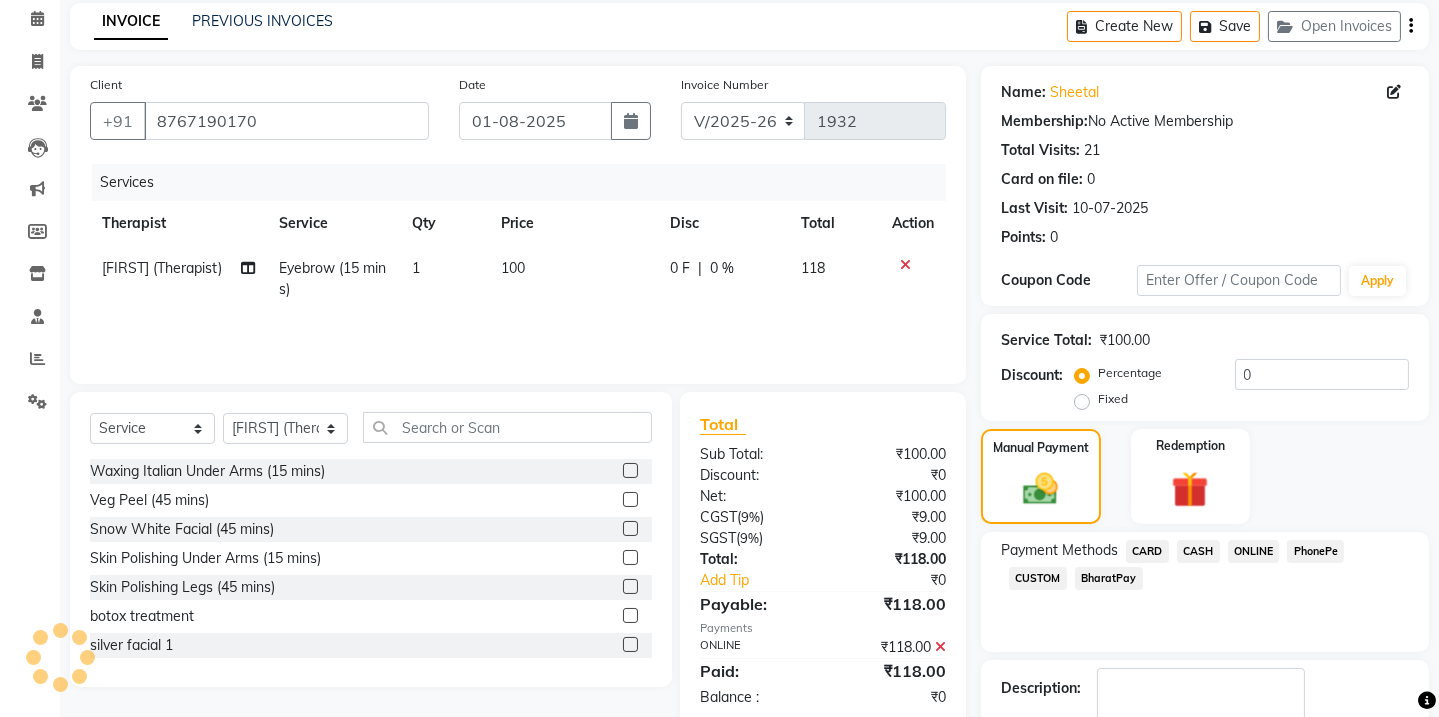 scroll, scrollTop: 201, scrollLeft: 0, axis: vertical 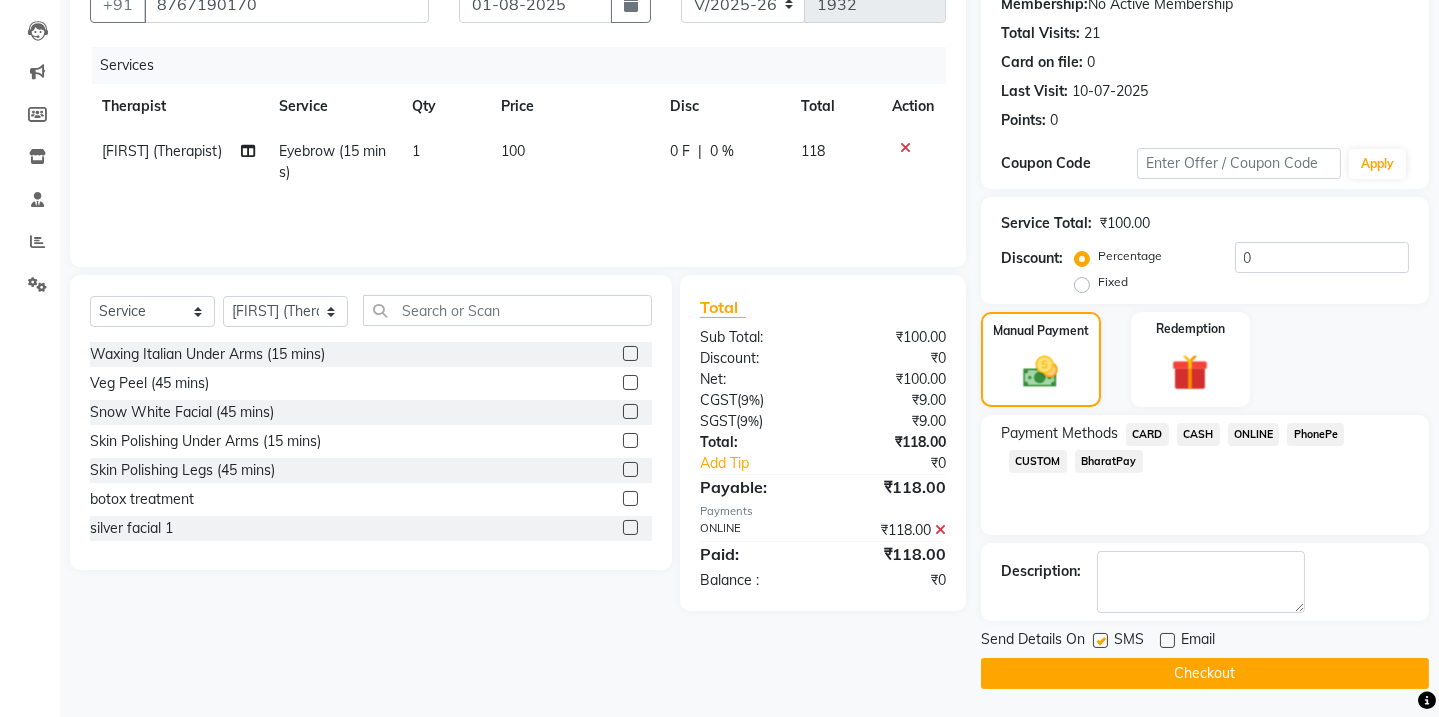 click 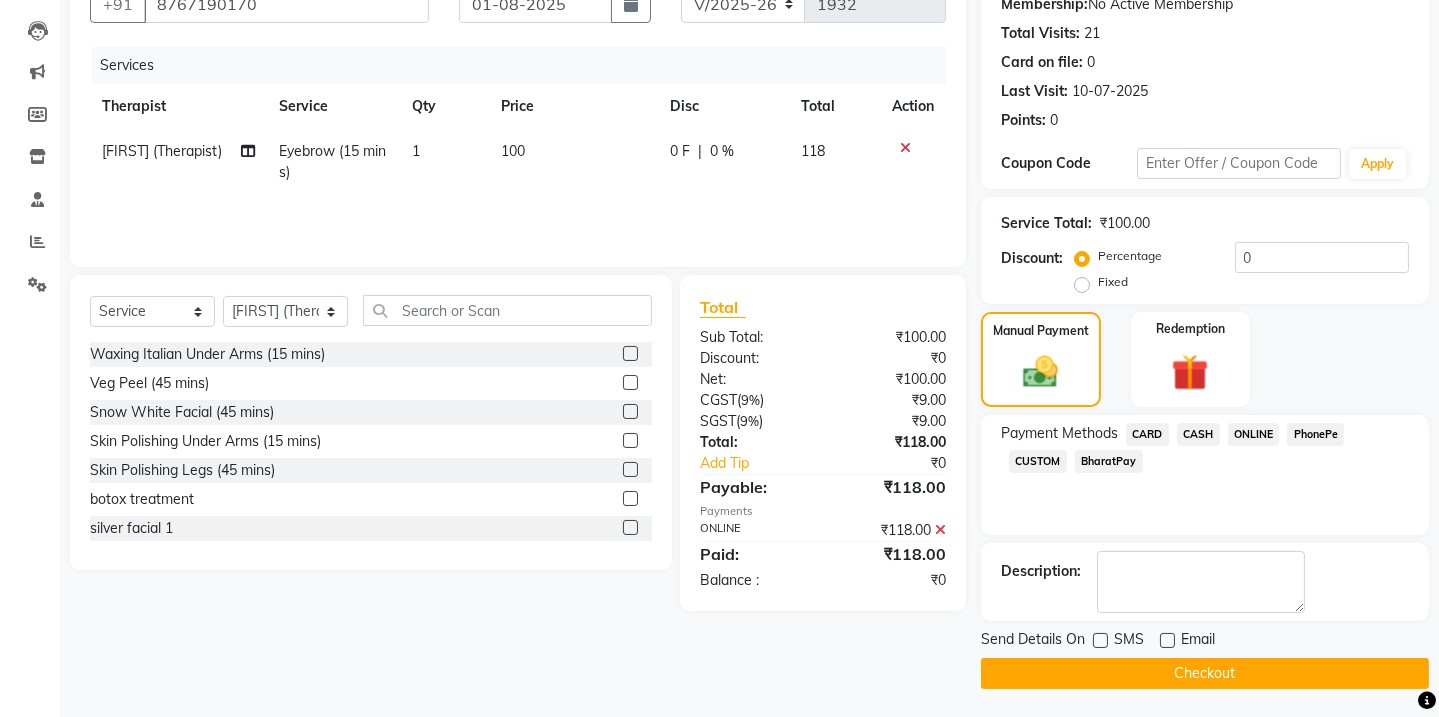 drag, startPoint x: 1132, startPoint y: 659, endPoint x: 1174, endPoint y: 648, distance: 43.416588 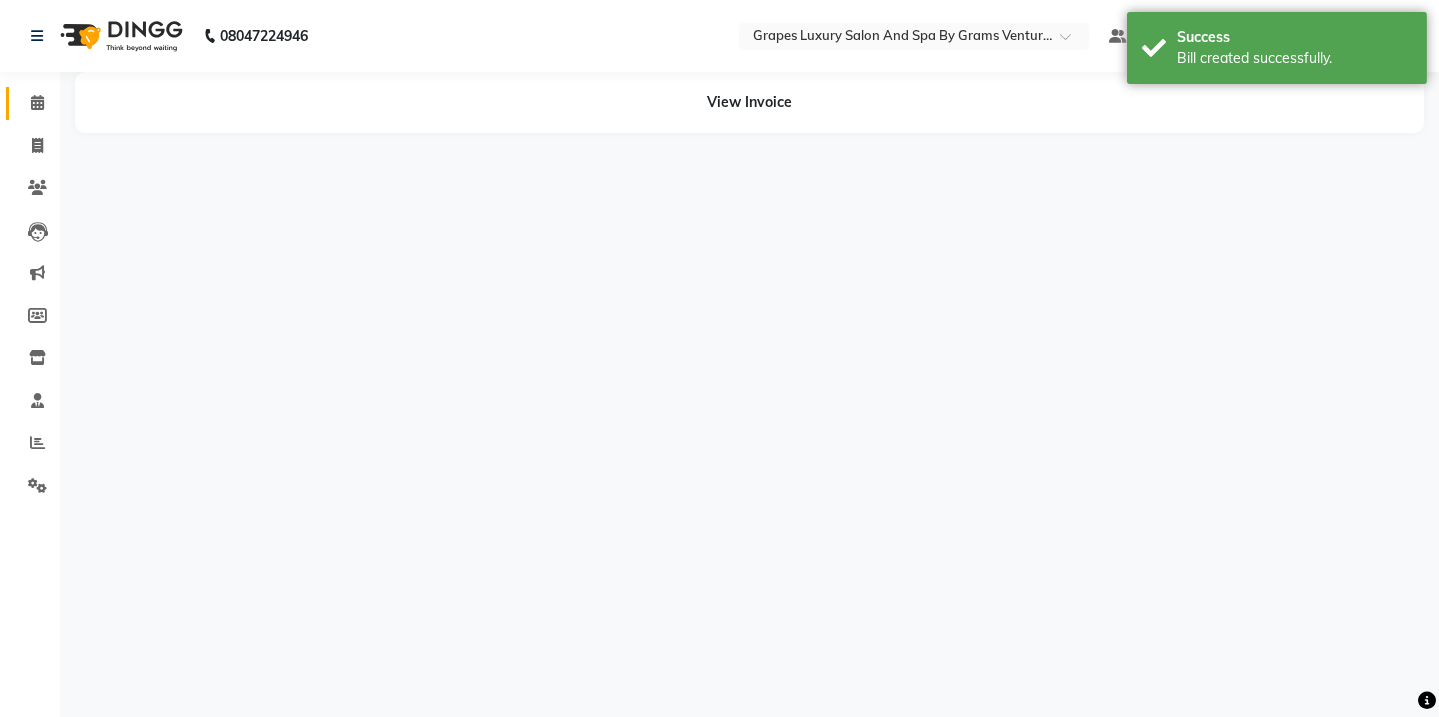 scroll, scrollTop: 0, scrollLeft: 0, axis: both 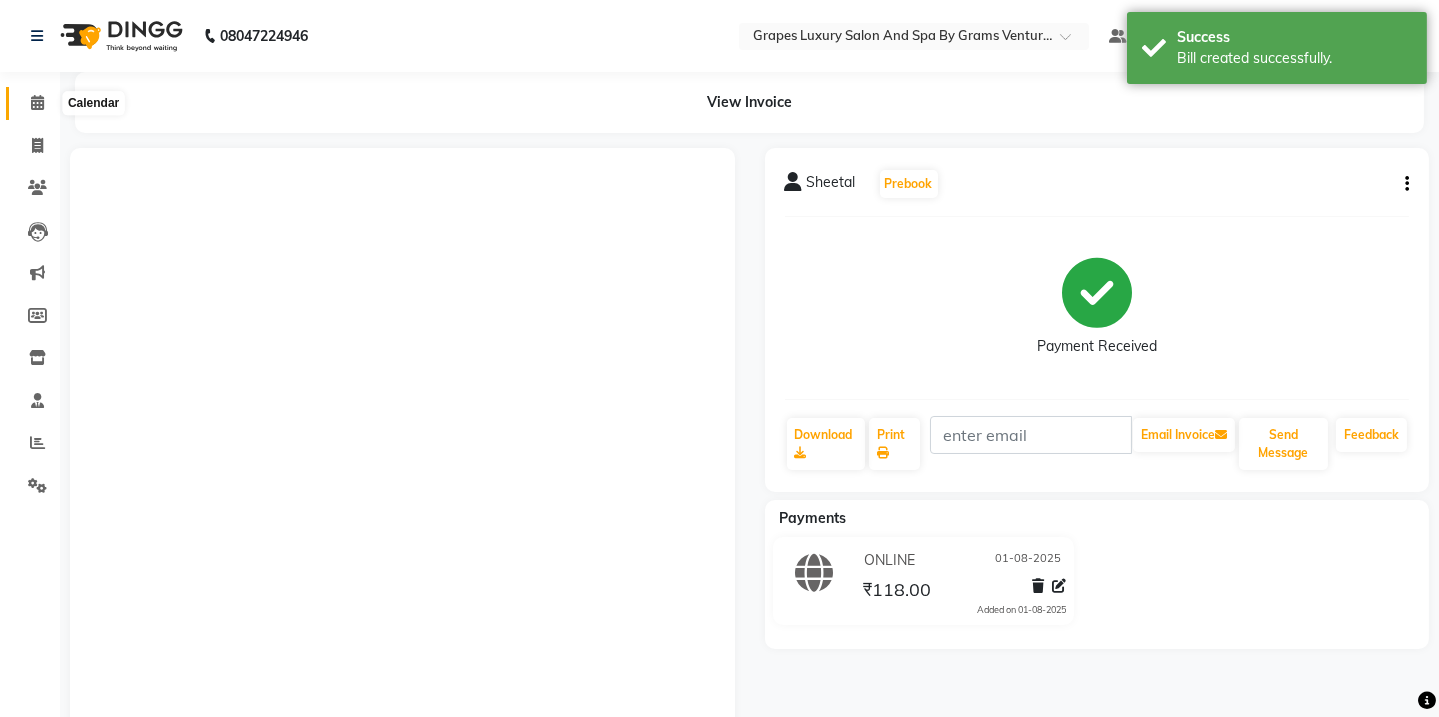 click 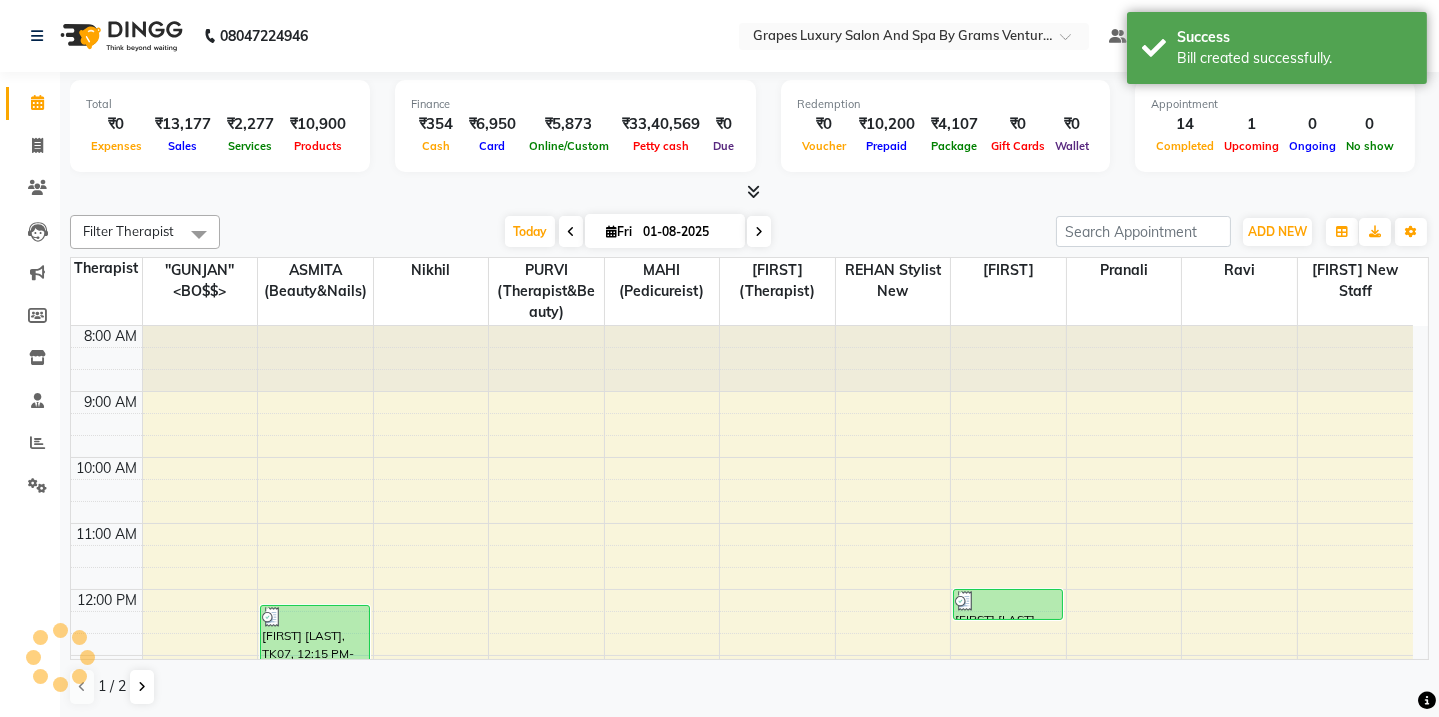 scroll, scrollTop: 0, scrollLeft: 0, axis: both 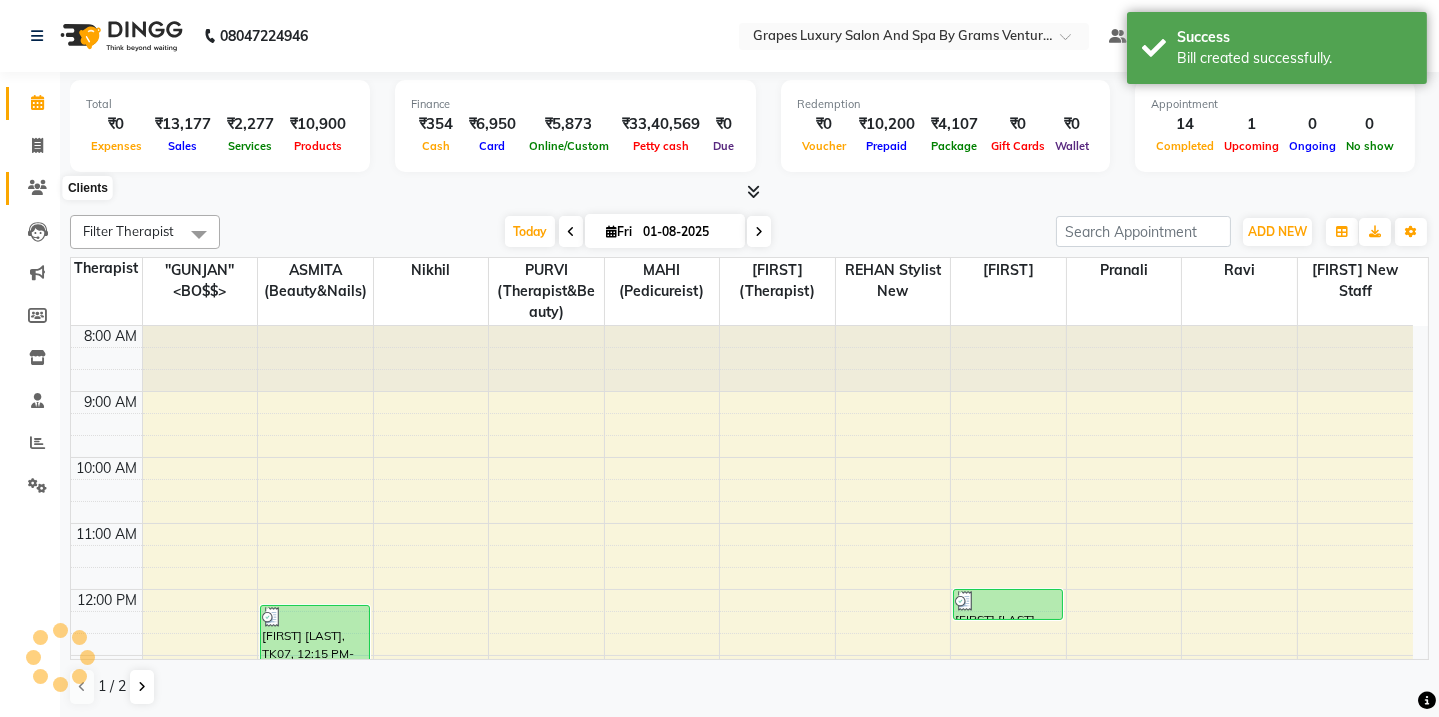 click 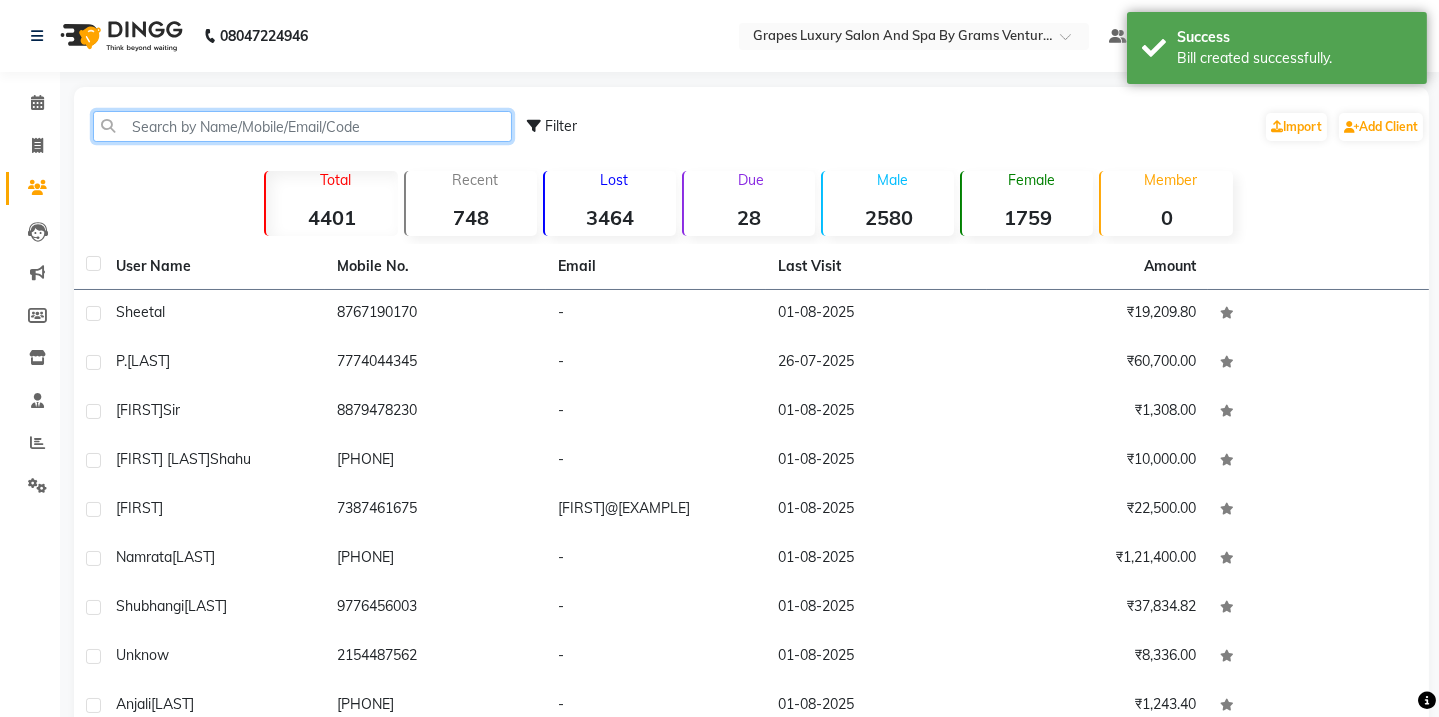 drag, startPoint x: 219, startPoint y: 115, endPoint x: 582, endPoint y: 79, distance: 364.78076 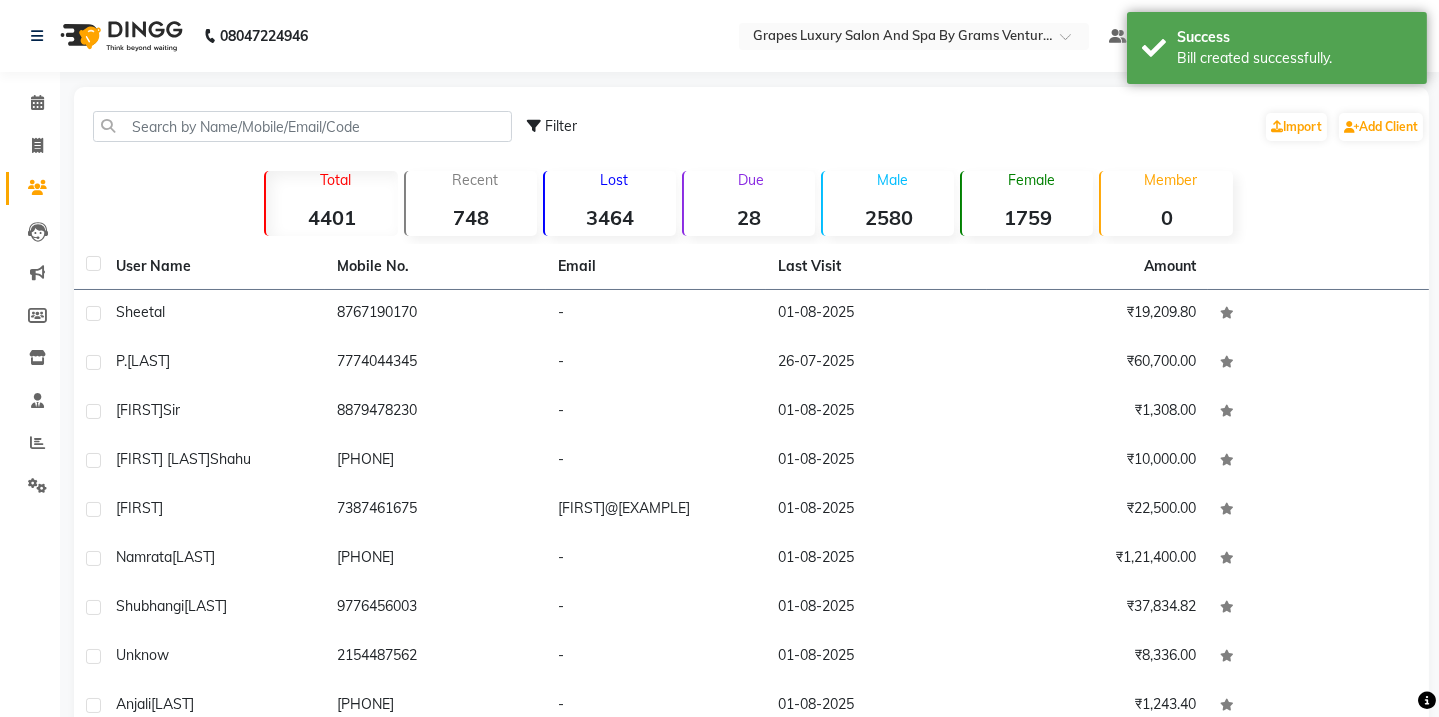 click on "[PHONE] Select Location × Grapes Luxury Salon And Spa By Grams Ventures, Trimurti Nagar Default Panel My Panel English ENGLISH Español العربية मराठी हिंदी ગુજરાતી தமிழ் 中文 Notifications nothing to show manager Manage Profile Change Password Sign out Version:3.15.10" 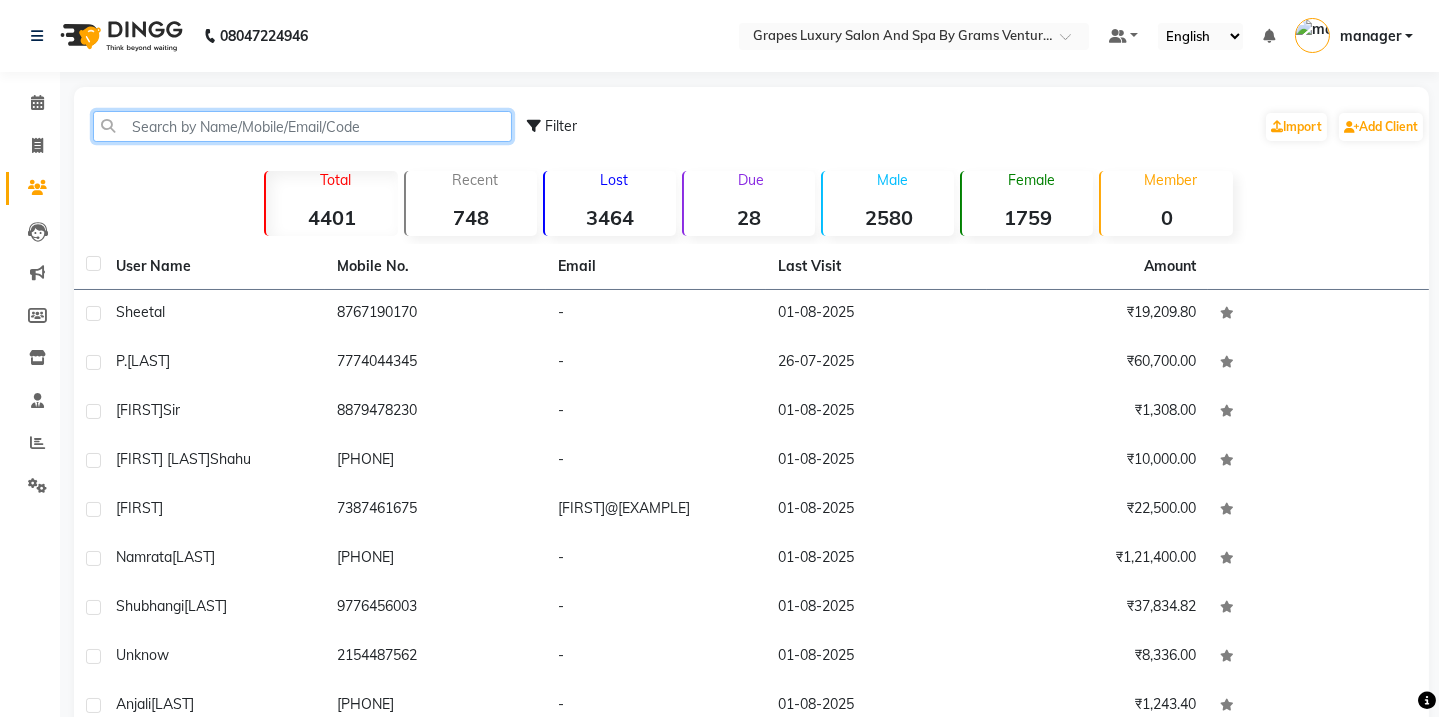 click 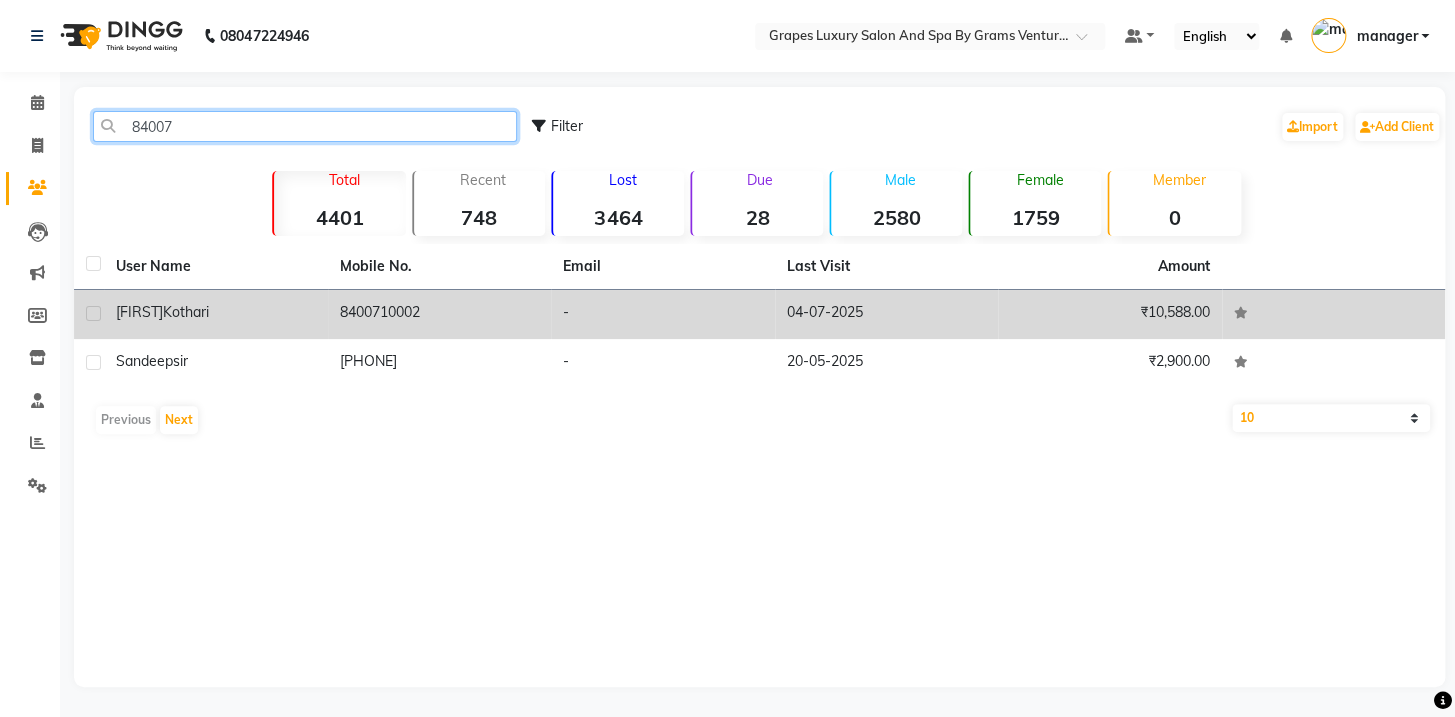type on "84007" 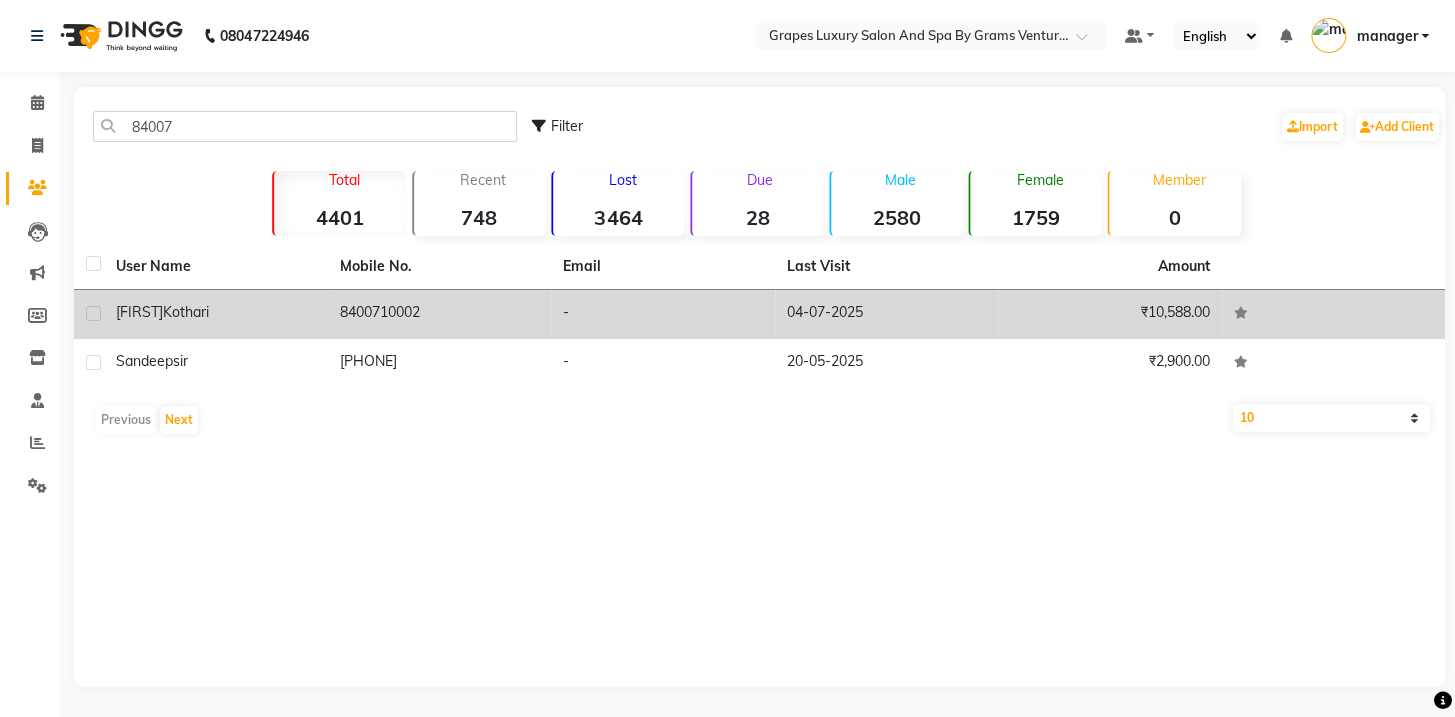drag, startPoint x: 494, startPoint y: 320, endPoint x: 440, endPoint y: 287, distance: 63.28507 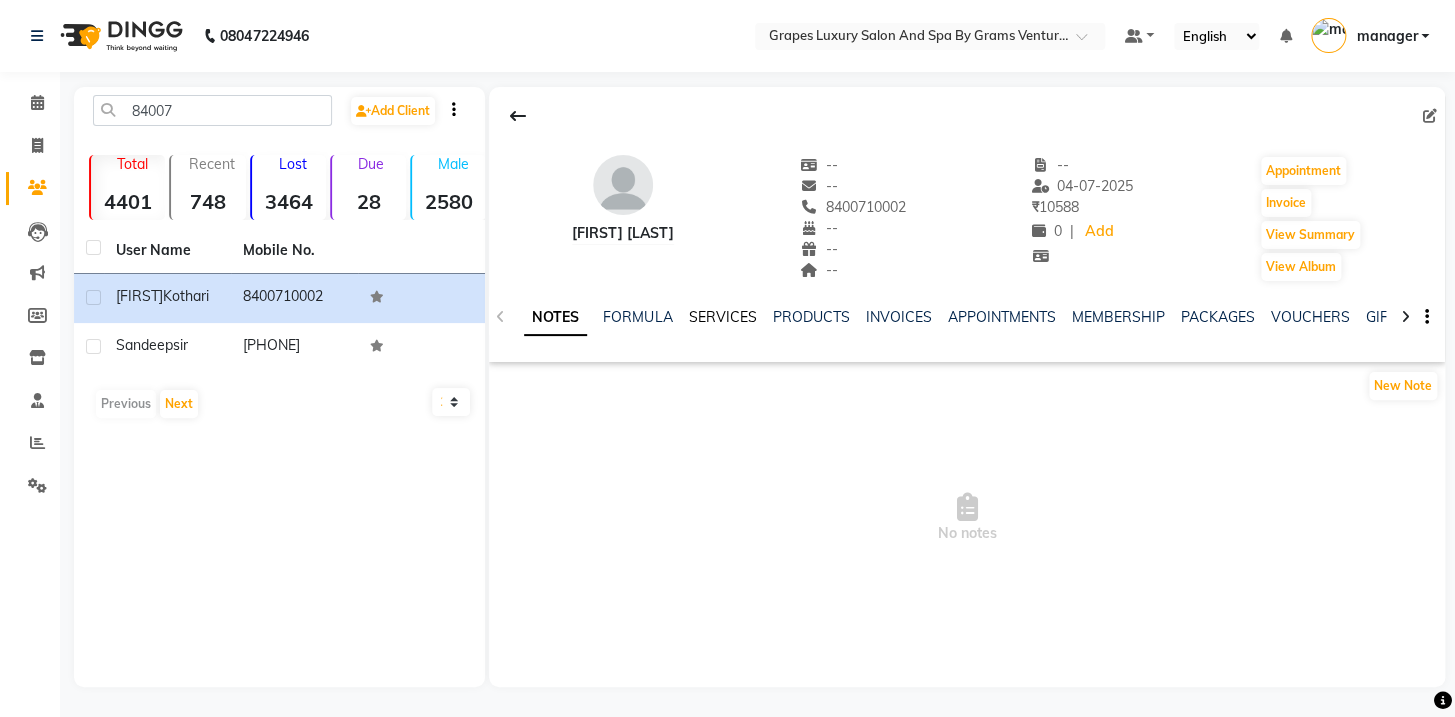 click on "SERVICES" 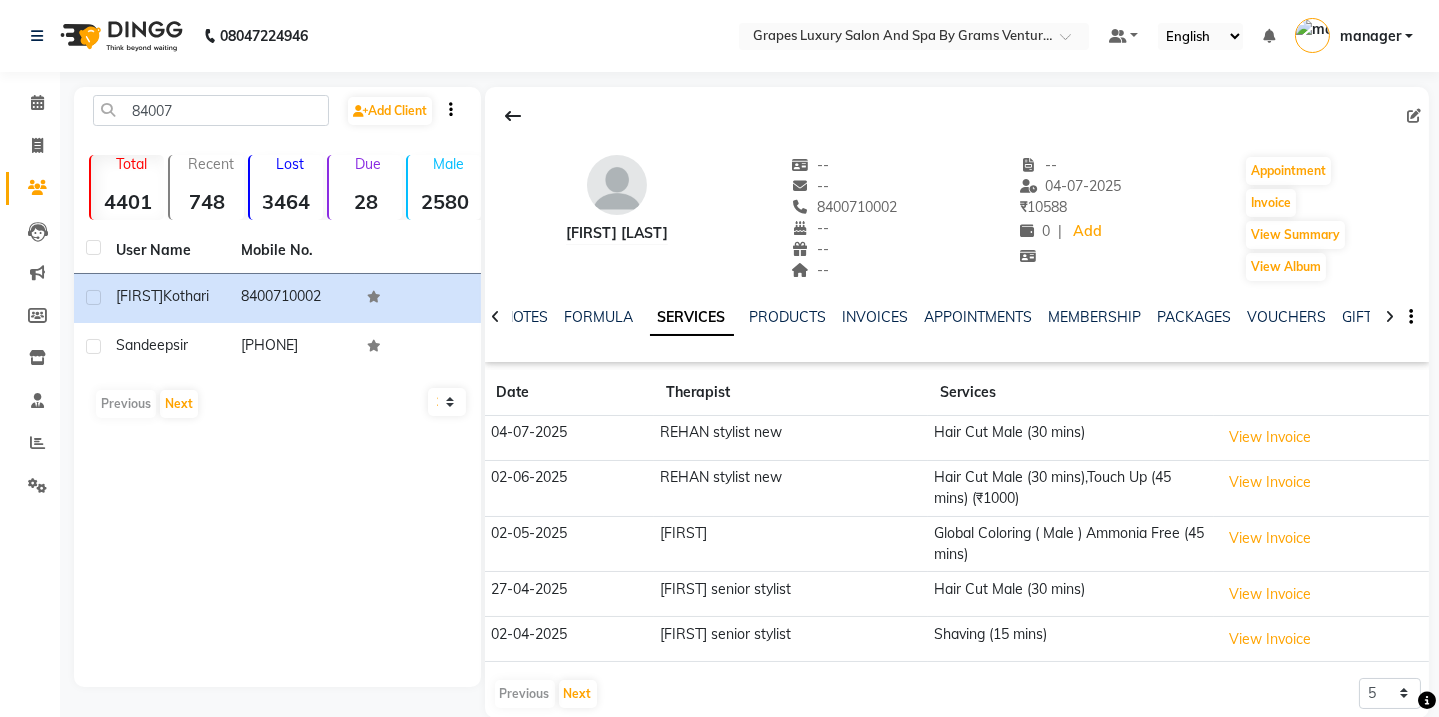 click on "Previous   Next" 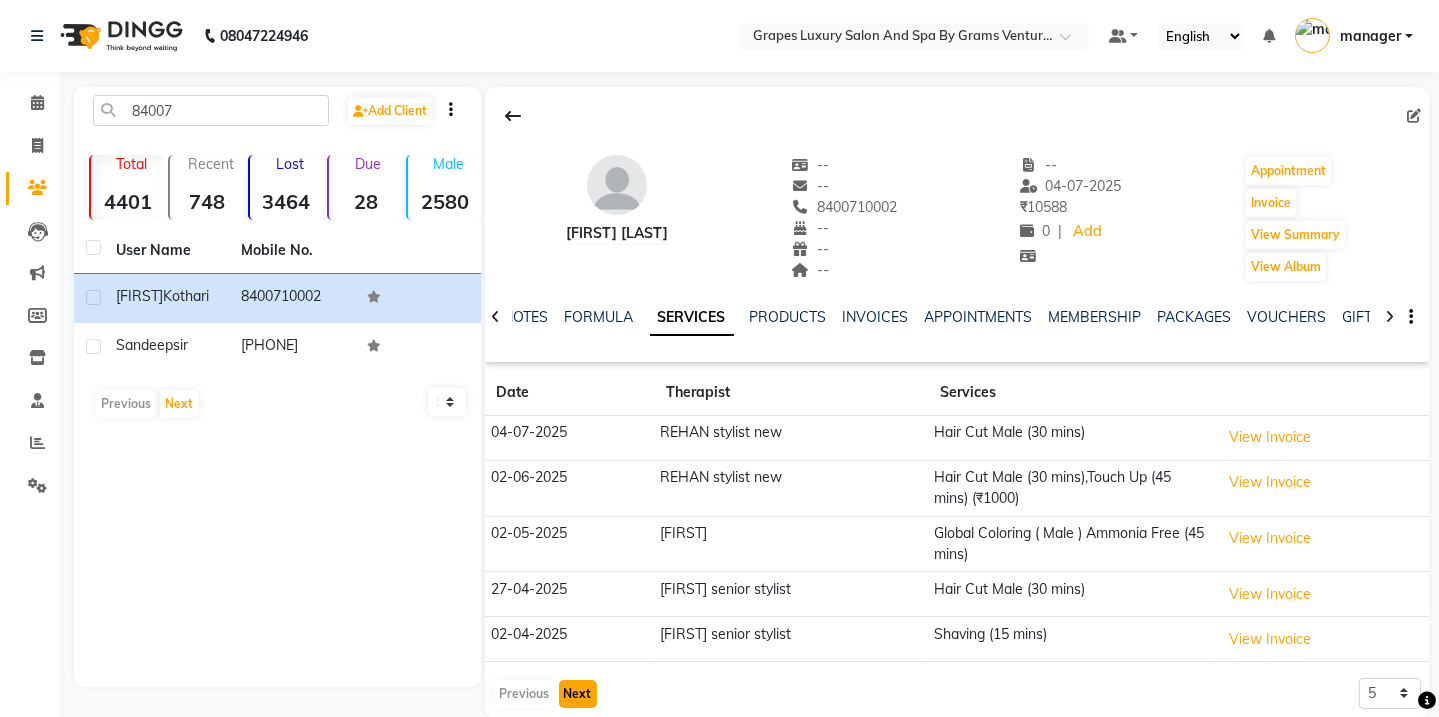 click on "Next" 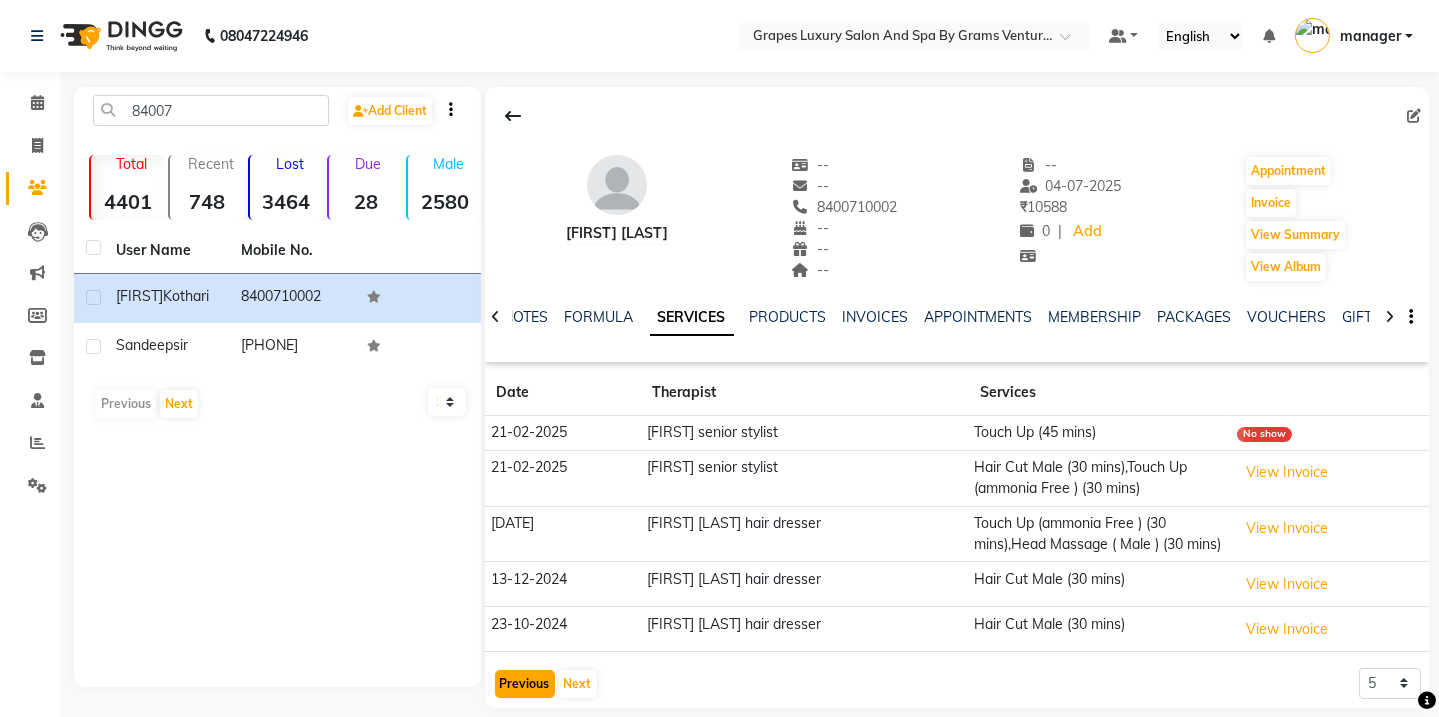 click on "Previous" 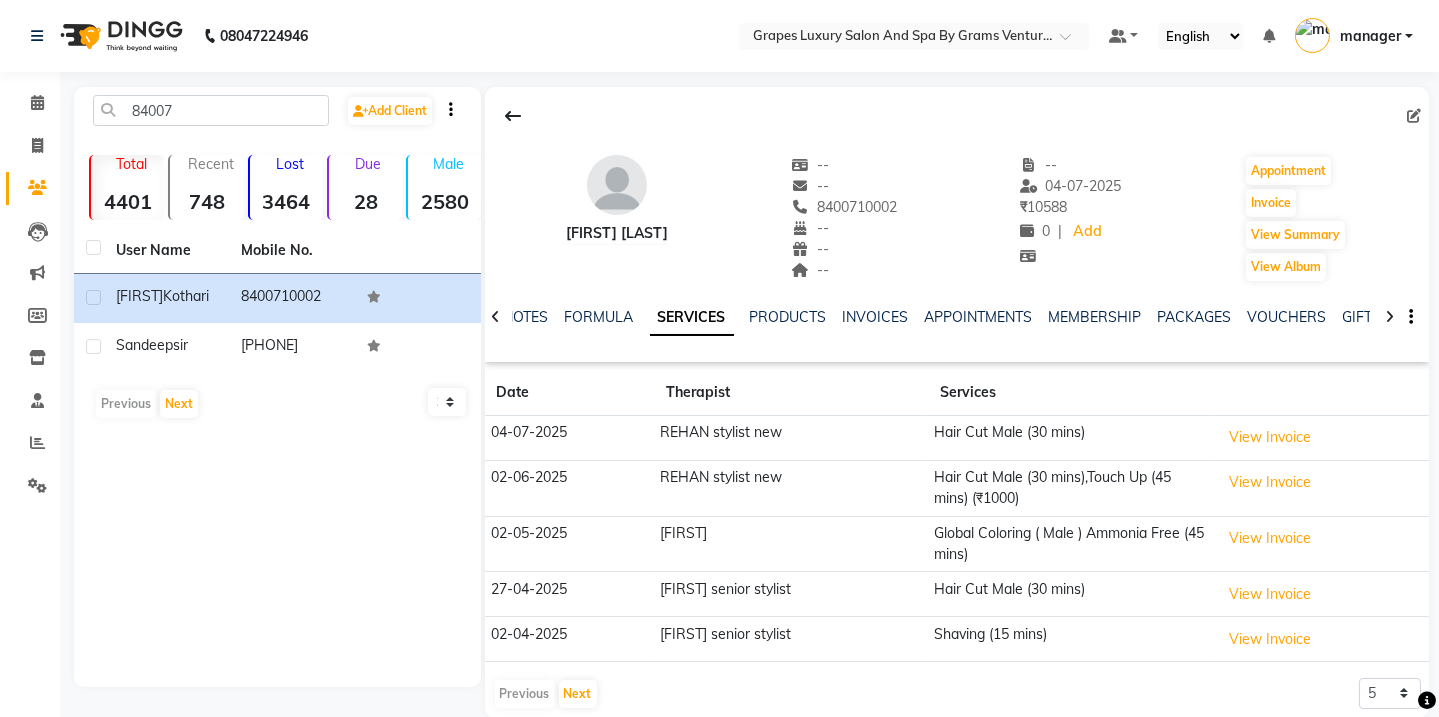 drag, startPoint x: 834, startPoint y: 198, endPoint x: 926, endPoint y: 194, distance: 92.086914 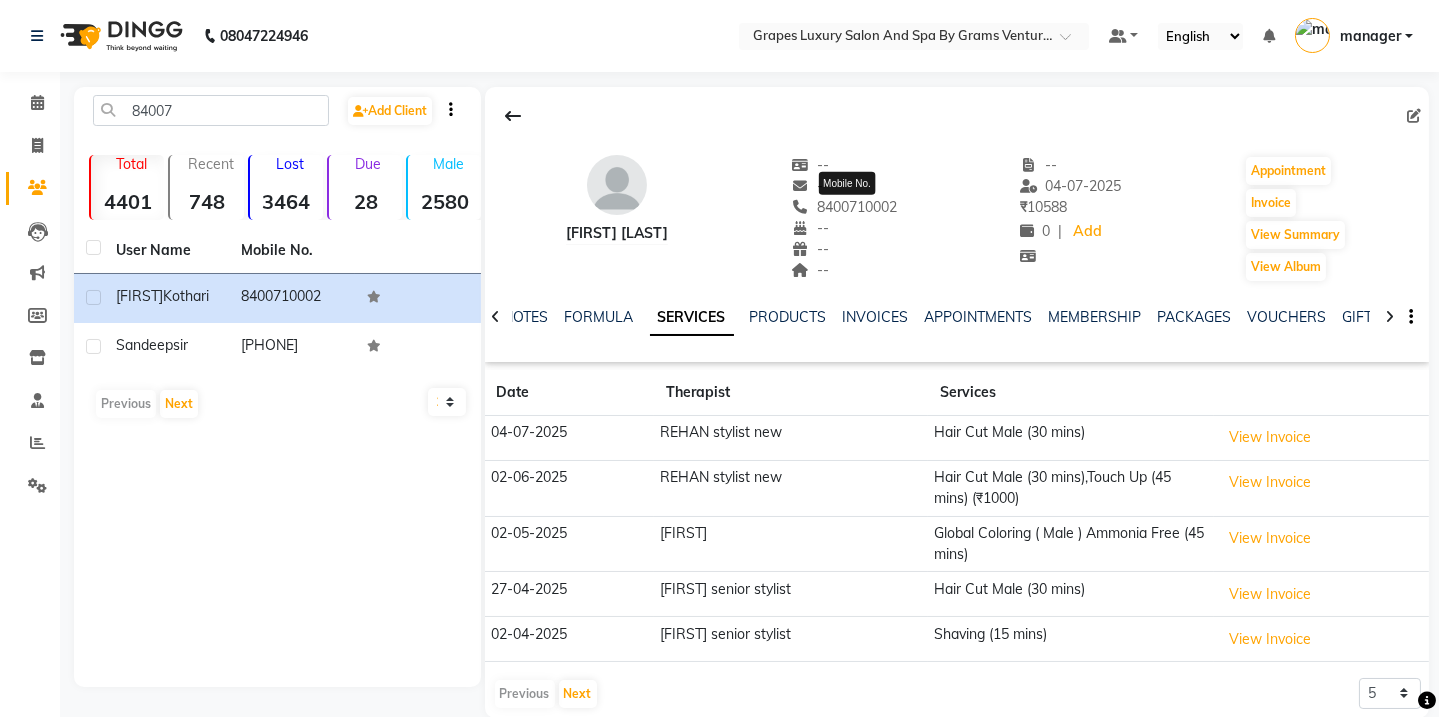 click on "8400710002" 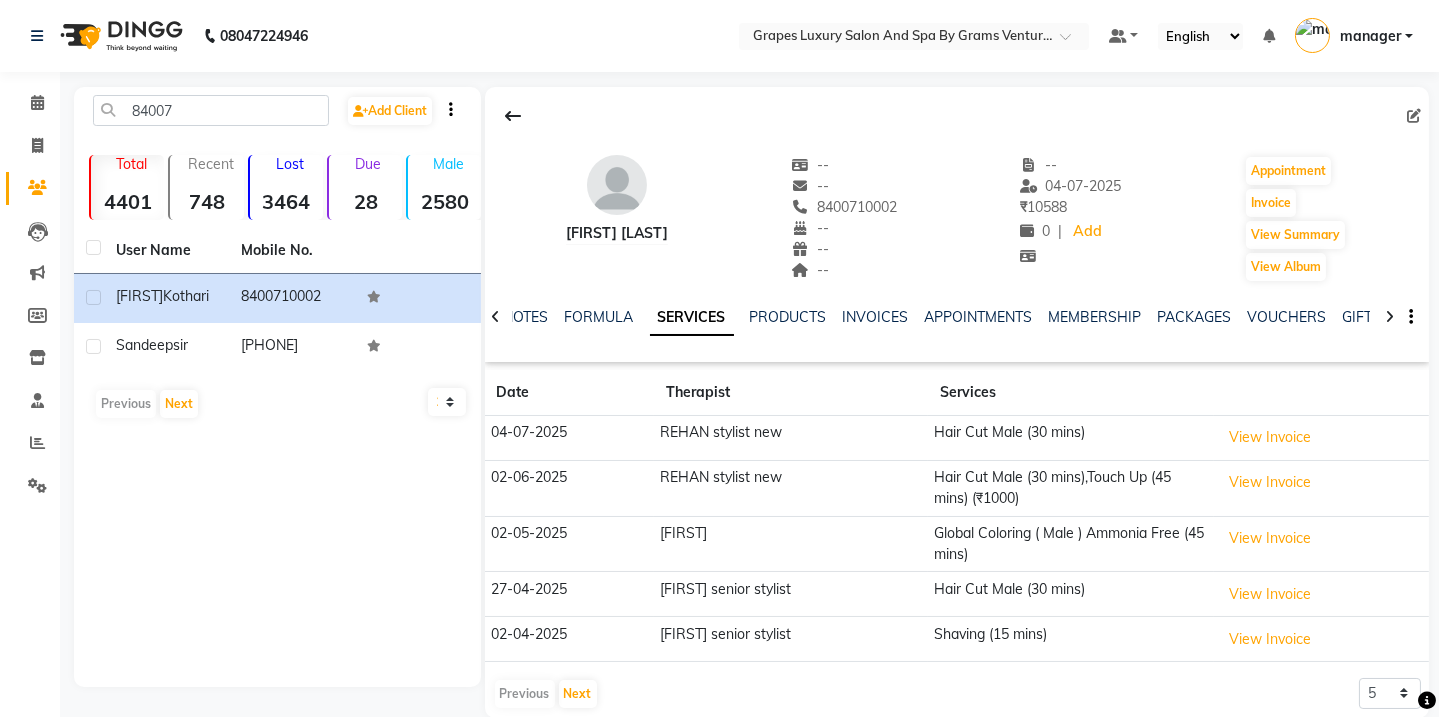 drag, startPoint x: 815, startPoint y: 201, endPoint x: 908, endPoint y: 206, distance: 93.13431 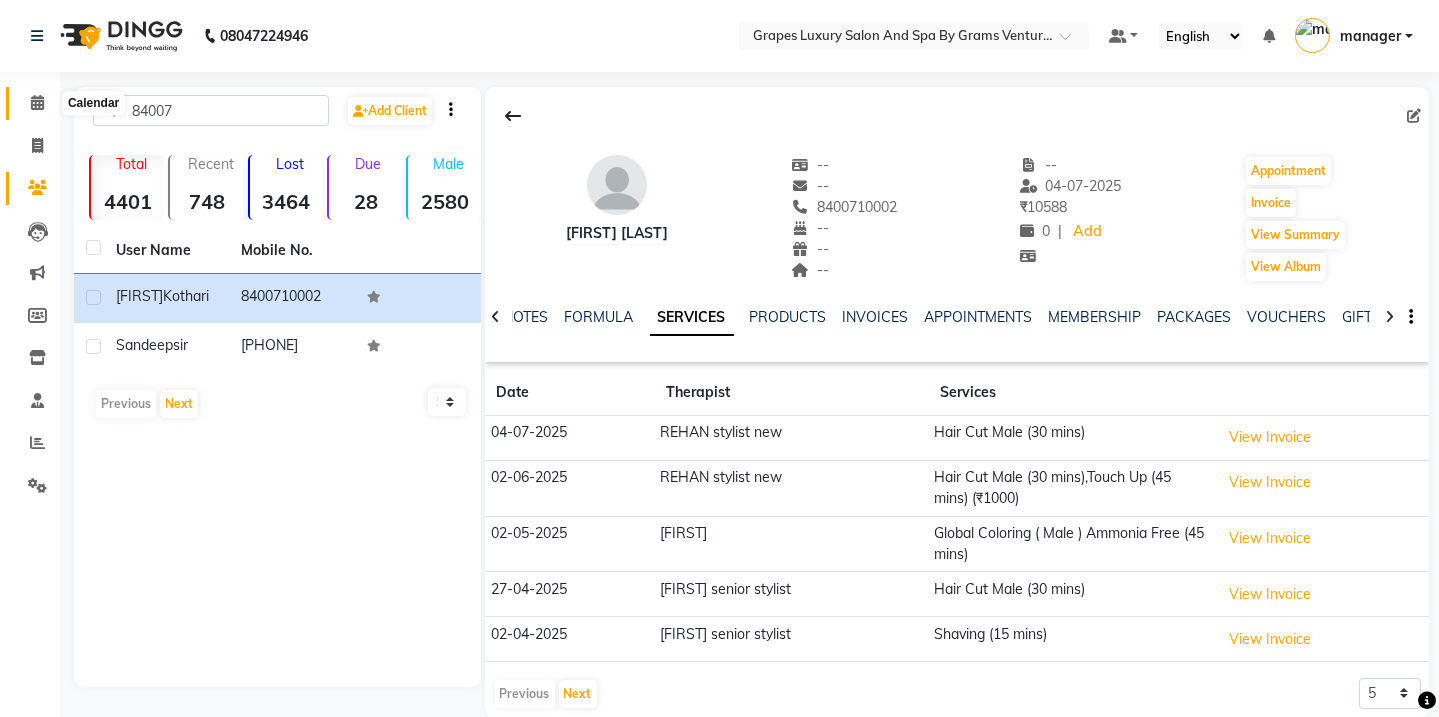 click 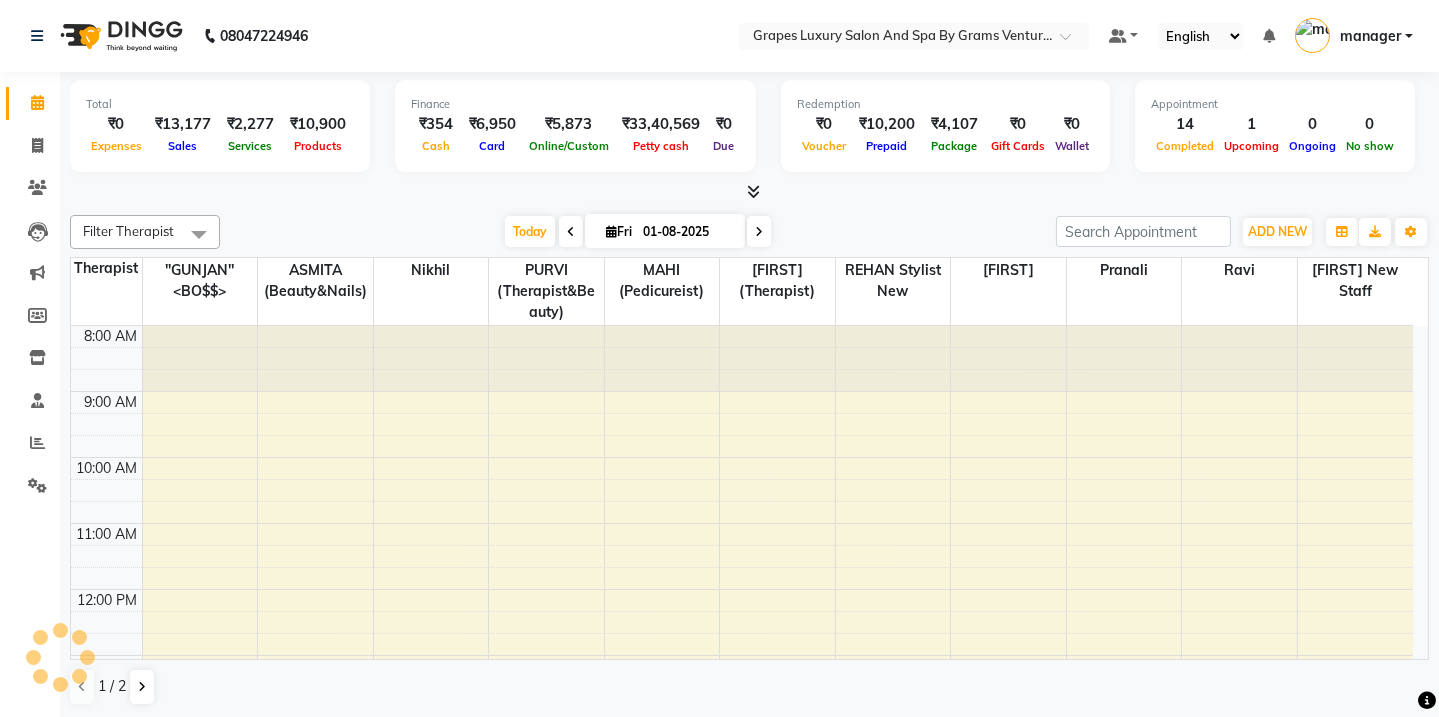 scroll, scrollTop: 0, scrollLeft: 0, axis: both 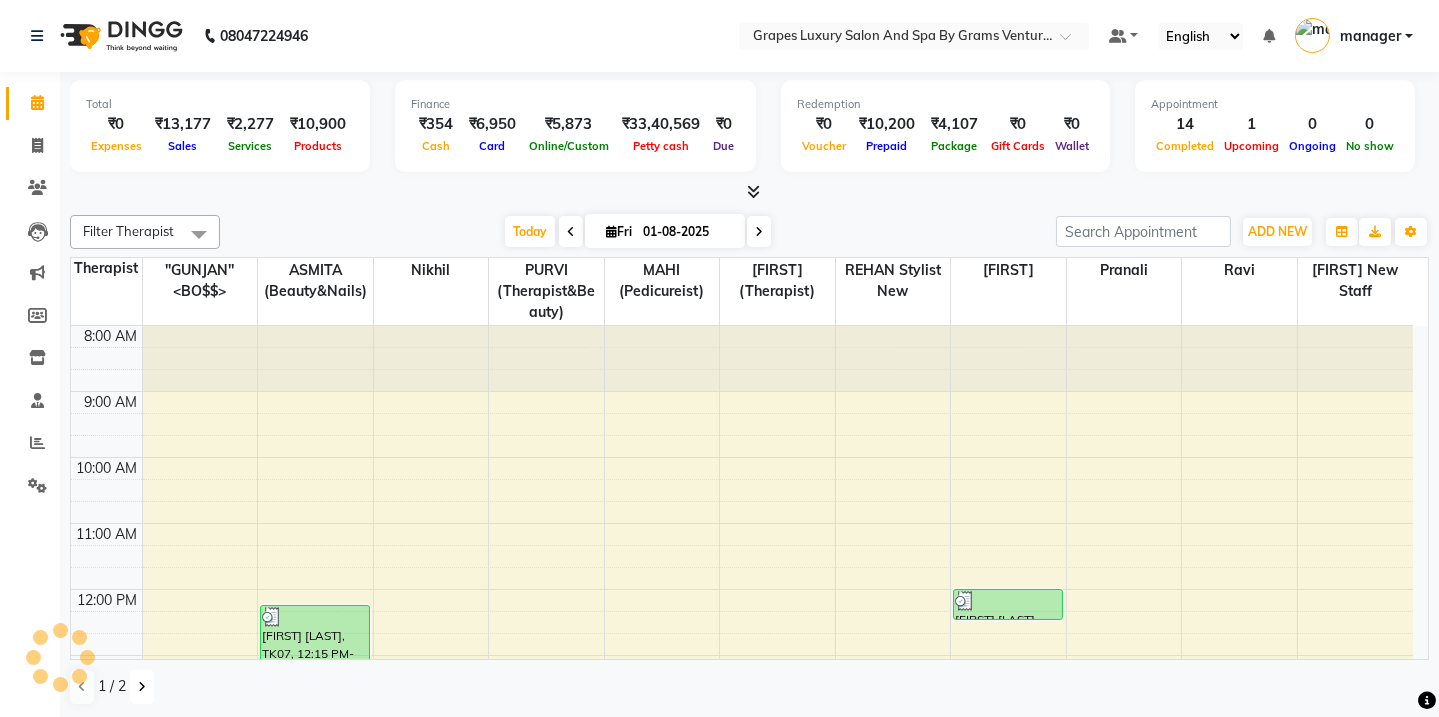 click at bounding box center (142, 687) 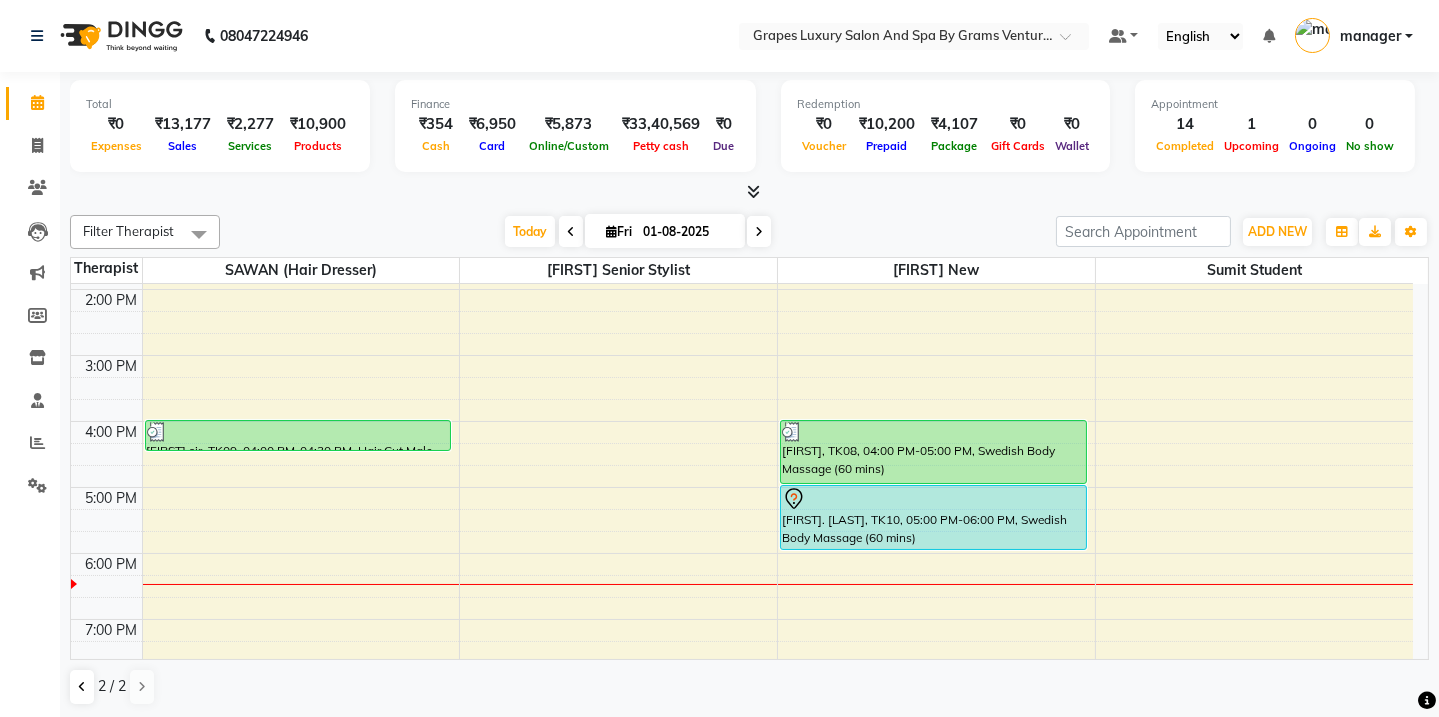 scroll, scrollTop: 478, scrollLeft: 0, axis: vertical 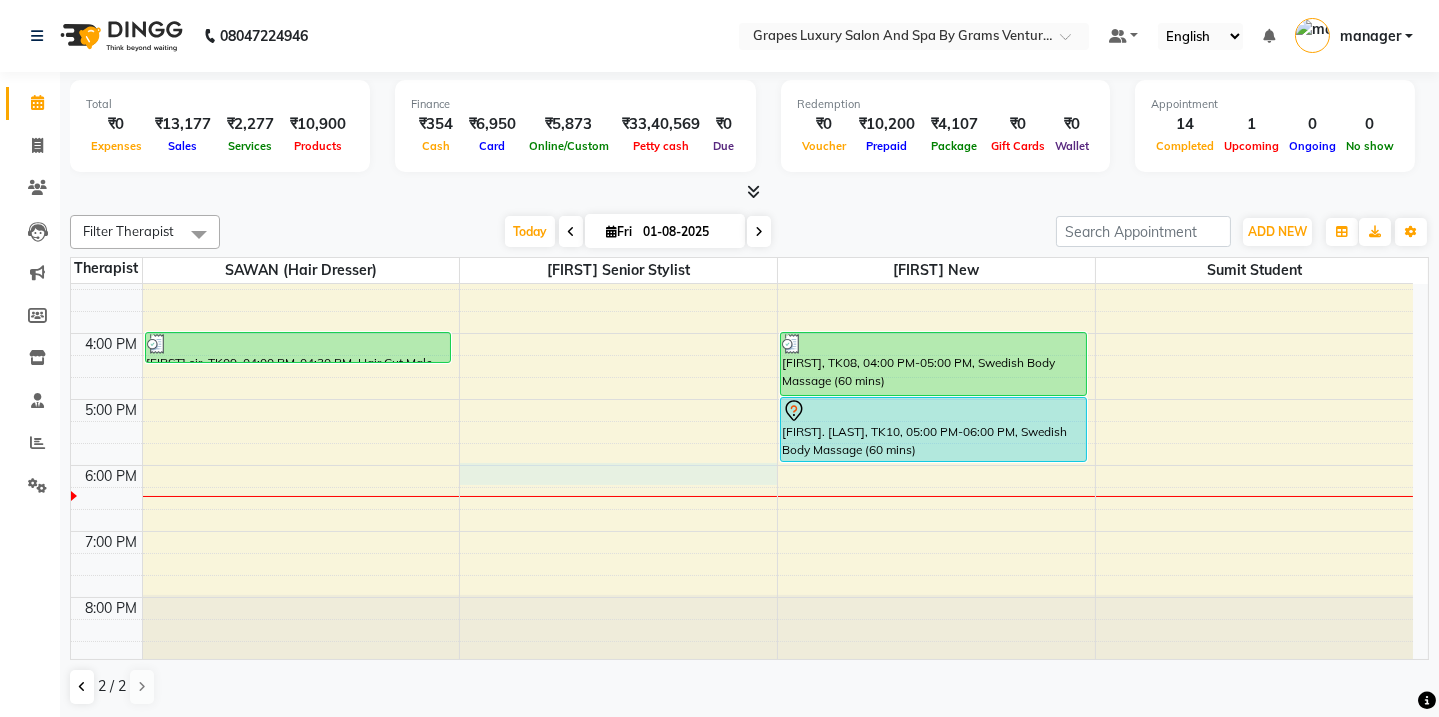 click on "8:00 AM 9:00 AM 10:00 AM 11:00 AM 12:00 PM 1:00 PM 2:00 PM 3:00 PM 4:00 PM 5:00 PM 6:00 PM 7:00 PM 8:00 PM [FIRST] [LAST], TK01, 11:15 AM-11:30 AM, Shaving (15 mins) [FIRST] [LAST], TK03, 12:00 PM-12:45 PM, Hair Cut Female (45 mins) [FIRST] [LAST], TK03, 12:45 PM-01:00 PM, Eyebrow (15 mins) [FIRST] [LAST], TK03, 01:00 PM-01:05 PM, Upper Lip (5 mins) [FIRST] sir, TK09, 04:00 PM-04:30 PM, Hair Cut Male (30 mins) [FIRST] [LAST], TK03, 12:45 PM-01:05 PM, Eyebrow (15 mins),Upper Lip (5 mins) [FIRST], TK08, 04:00 PM-05:00 PM, Swedish Body Massage (60 mins) [FIRST]. [LAST], TK10, 05:00 PM-06:00 PM, Swedish Body Massage (60 mins)" at bounding box center [742, 234] 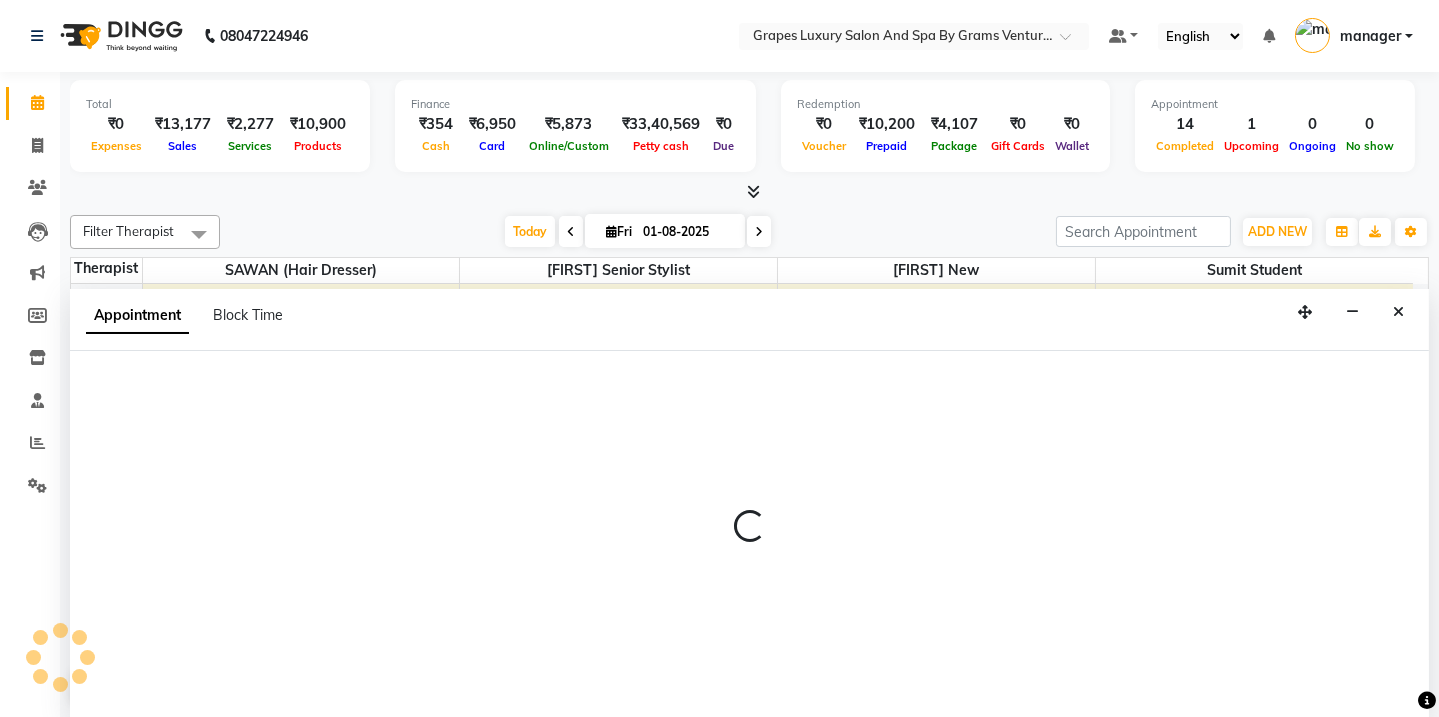 scroll, scrollTop: 0, scrollLeft: 0, axis: both 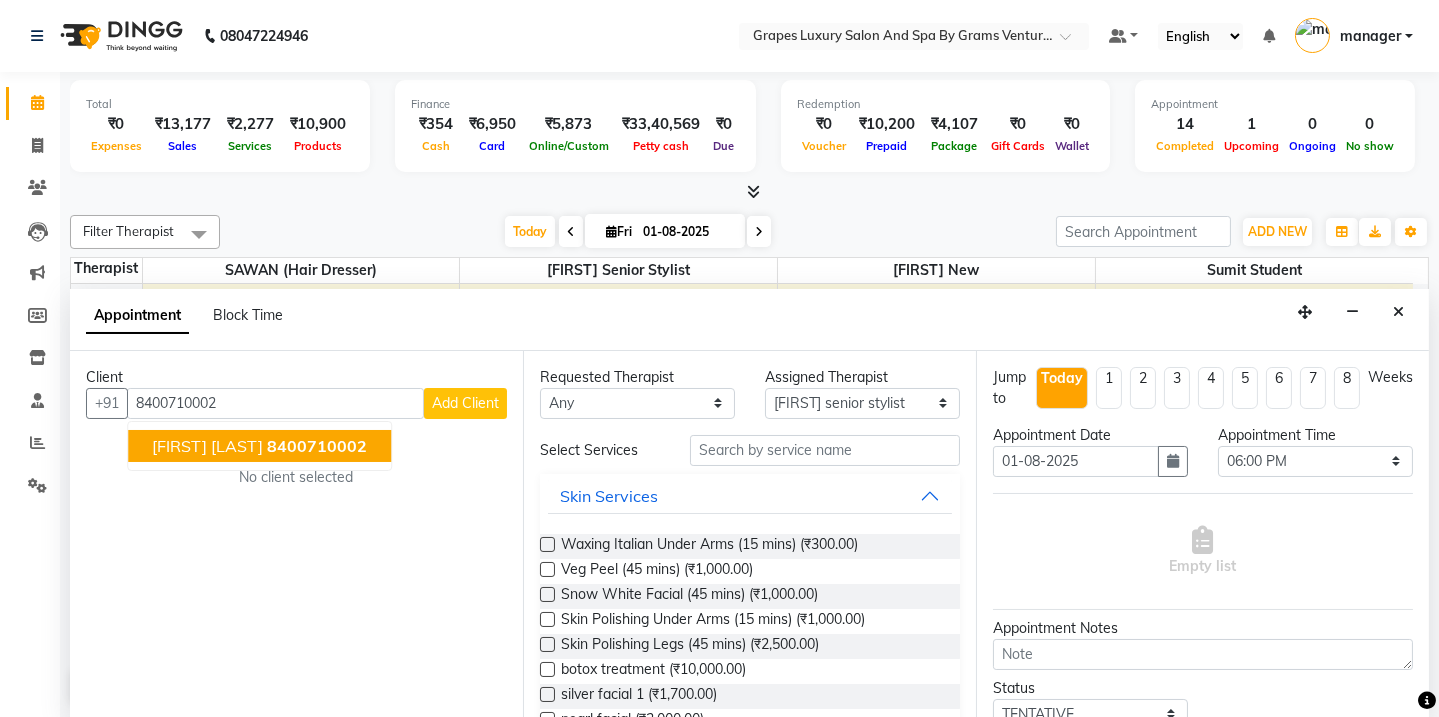 click on "[FIRST] [LAST]" at bounding box center (207, 446) 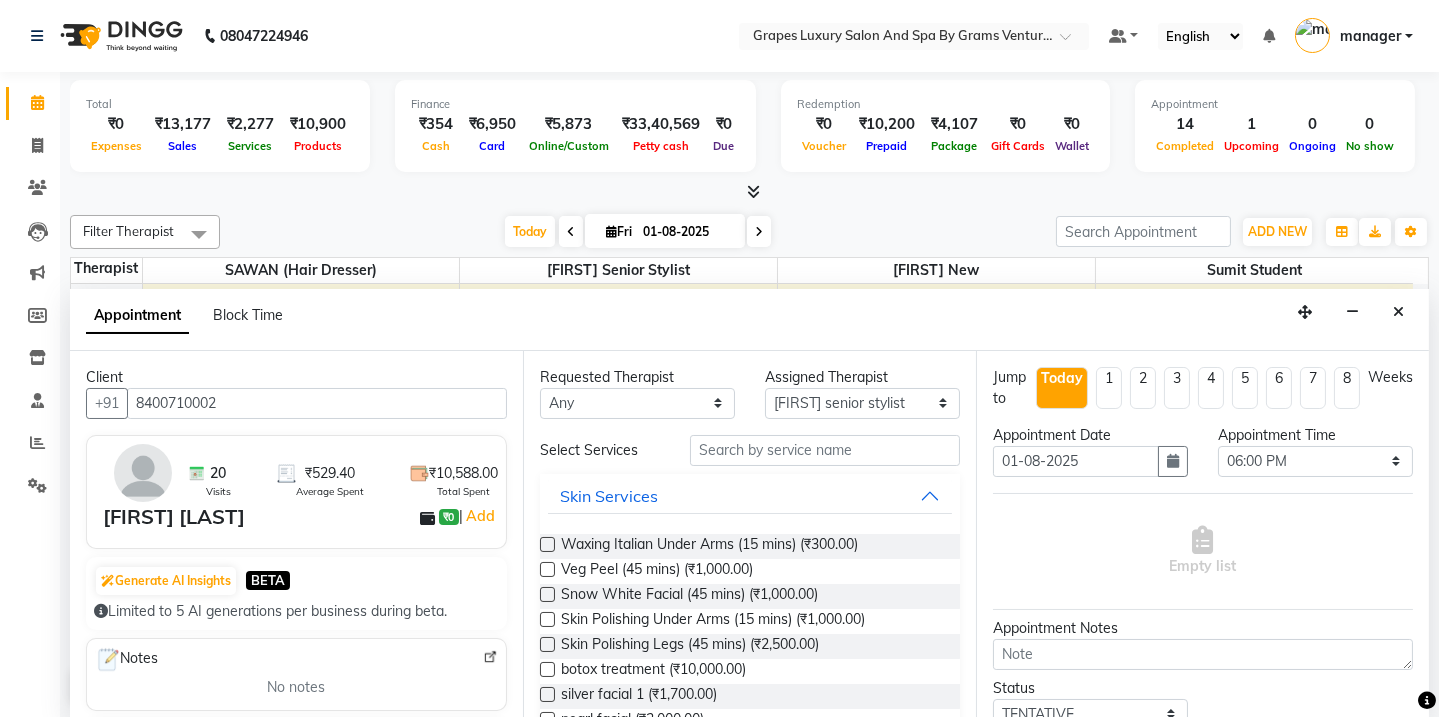 type on "8400710002" 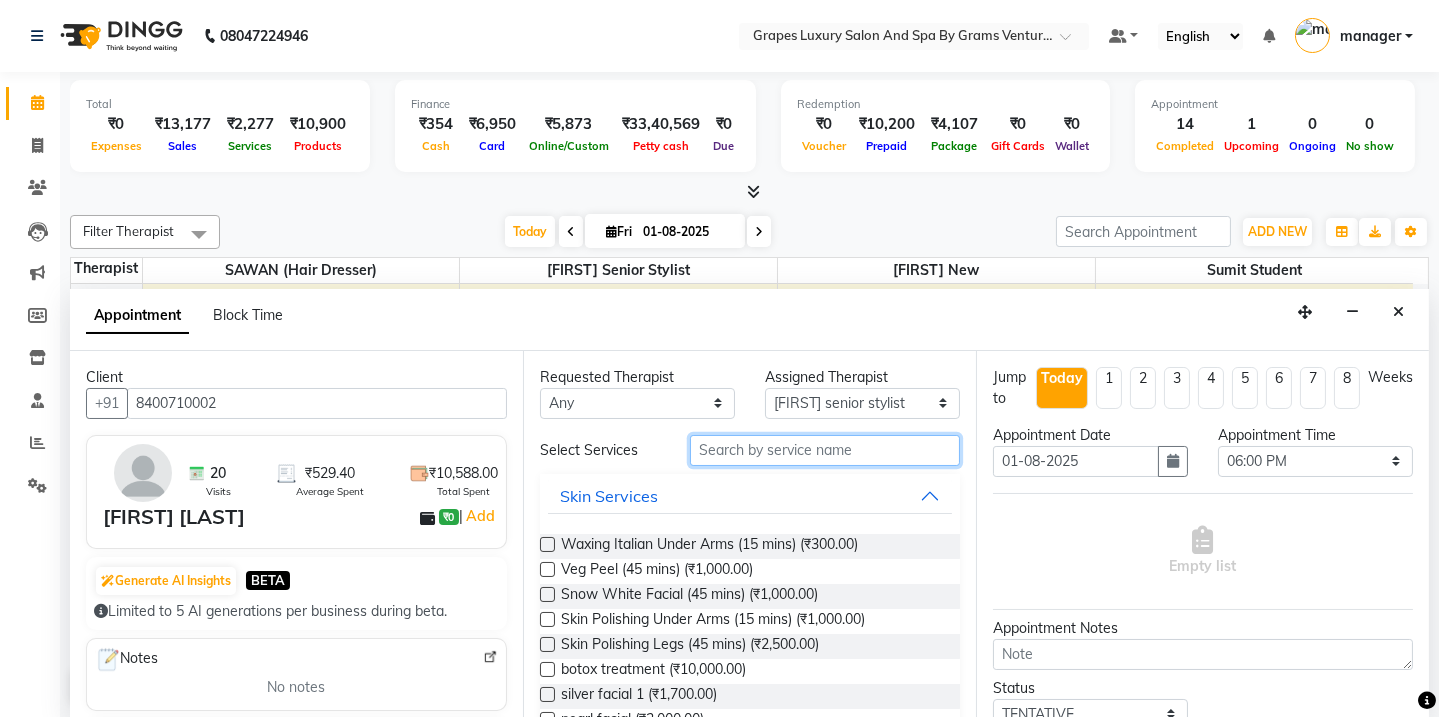 click at bounding box center (825, 450) 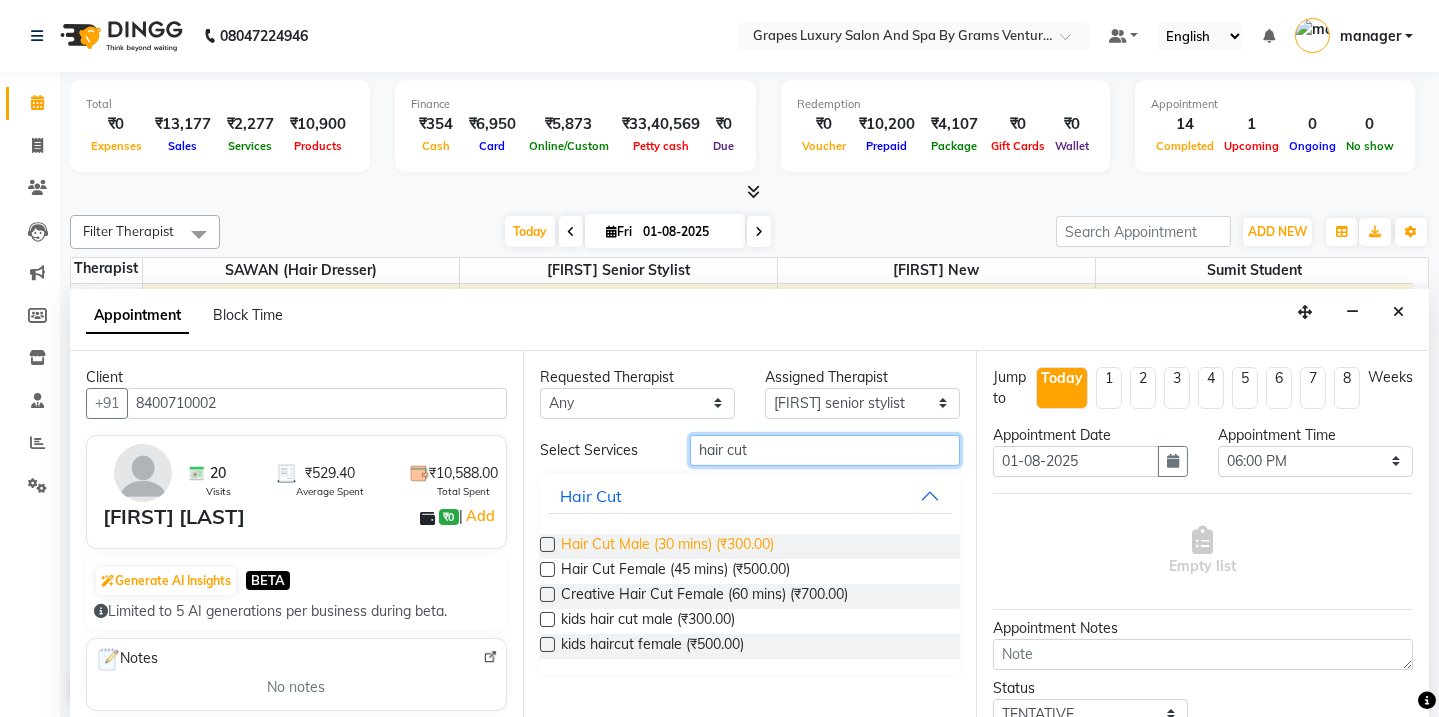 type on "hair cut" 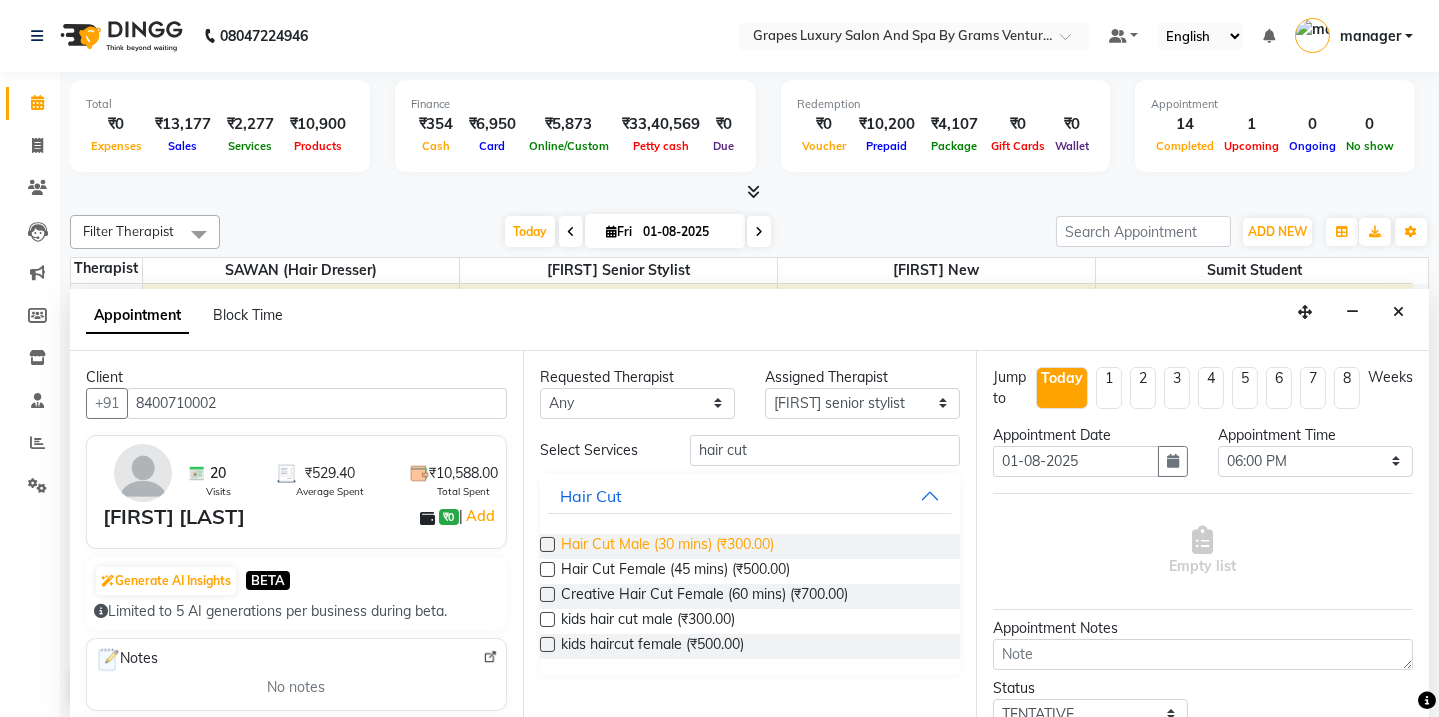 click on "Hair Cut Male (30 mins) (₹300.00)" at bounding box center [667, 546] 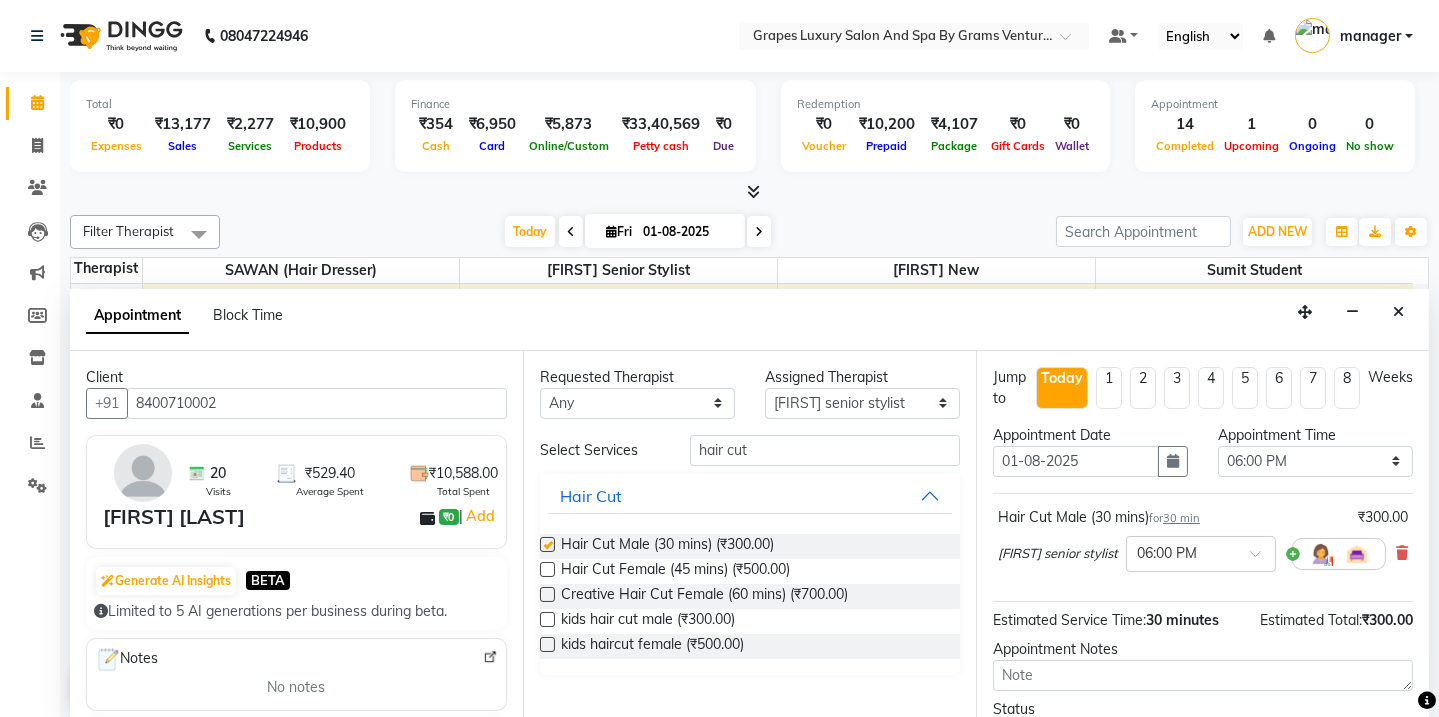 checkbox on "false" 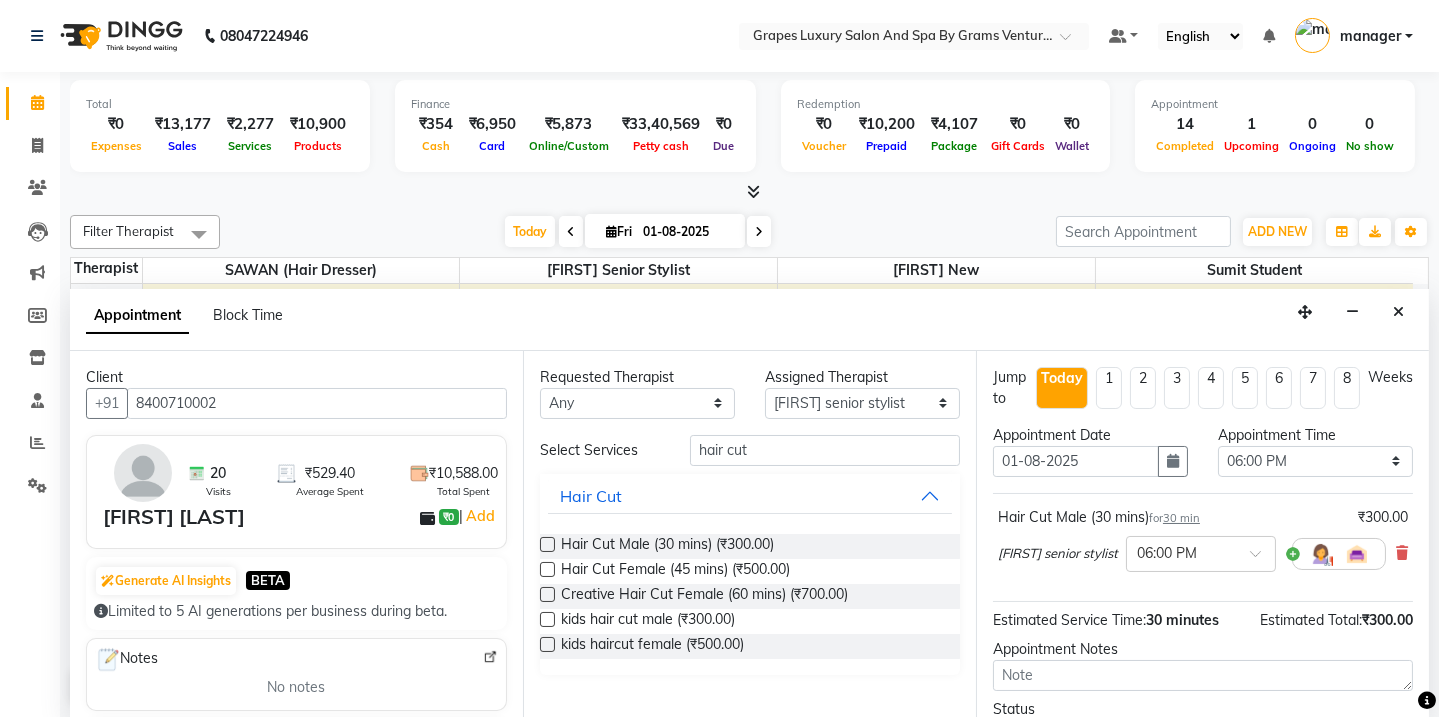 scroll, scrollTop: 160, scrollLeft: 0, axis: vertical 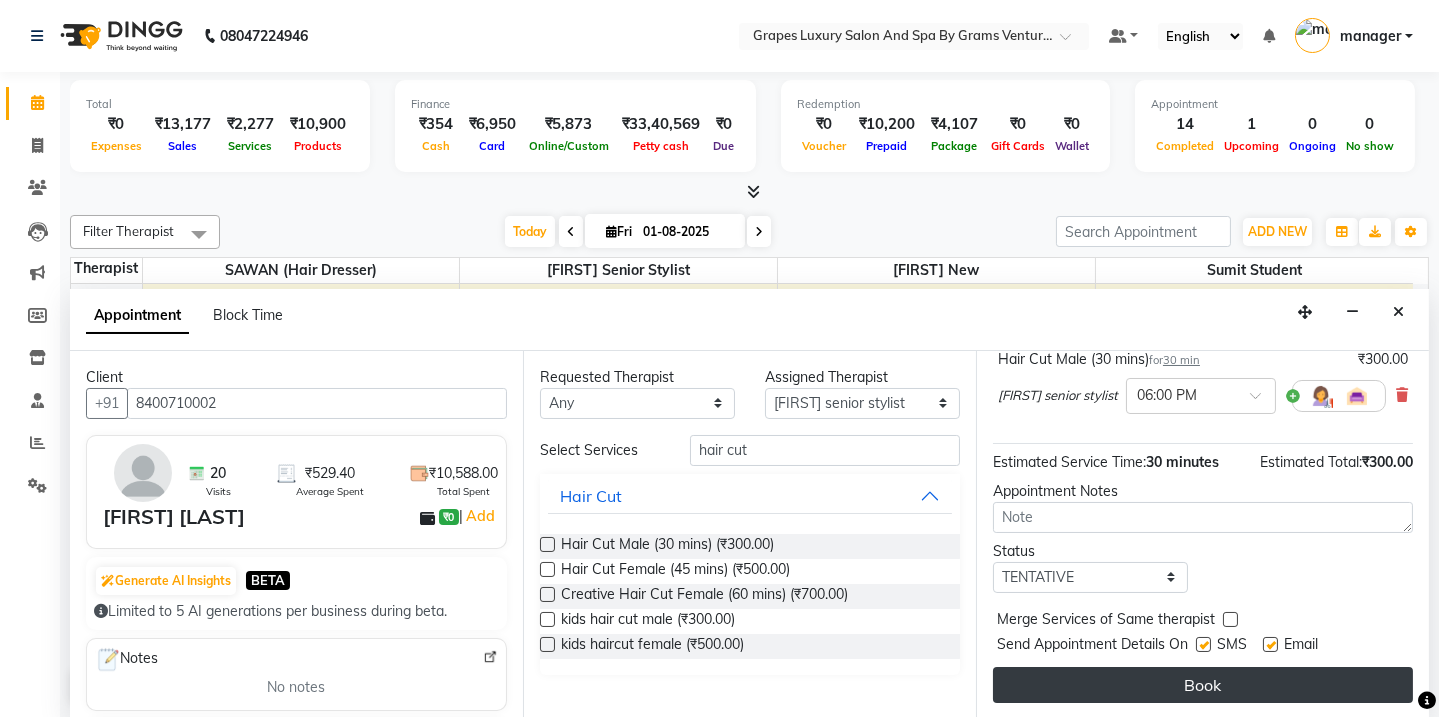 click at bounding box center (1203, 644) 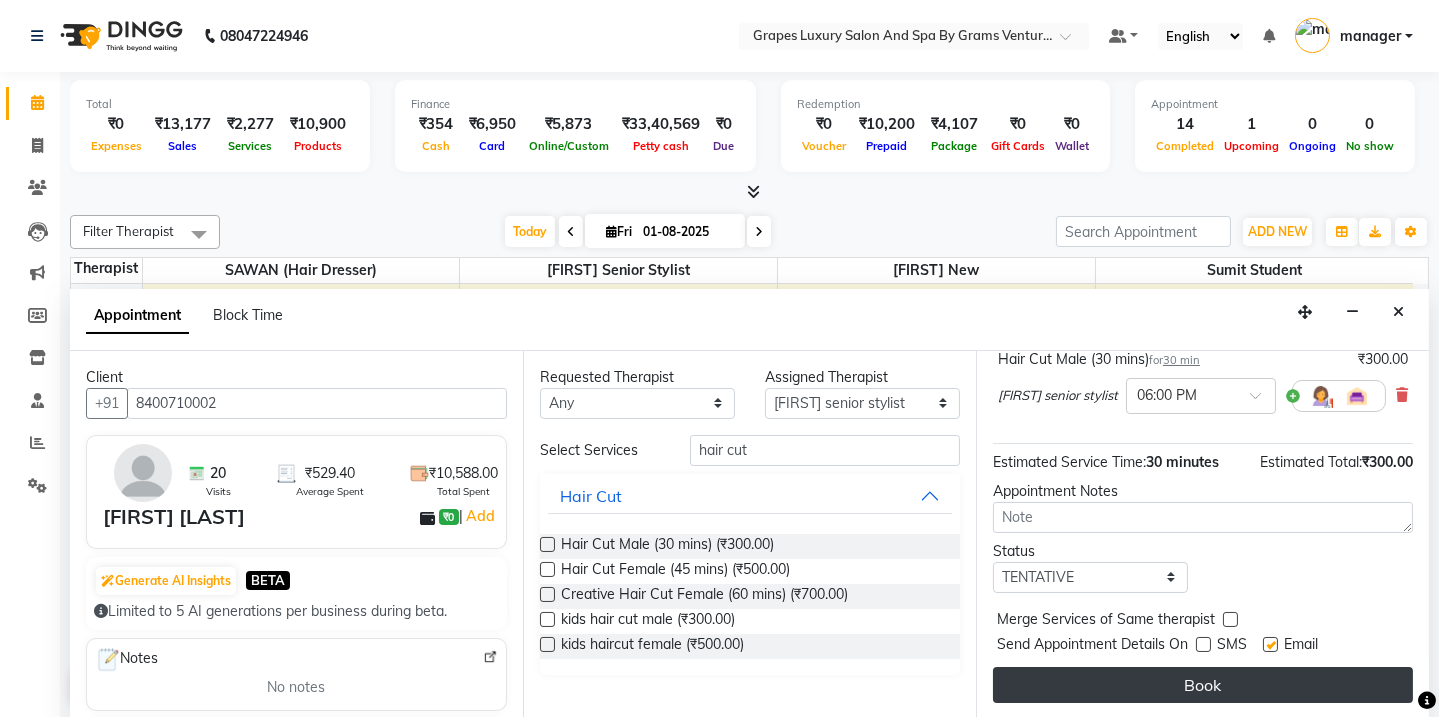 click on "Book" at bounding box center (1203, 685) 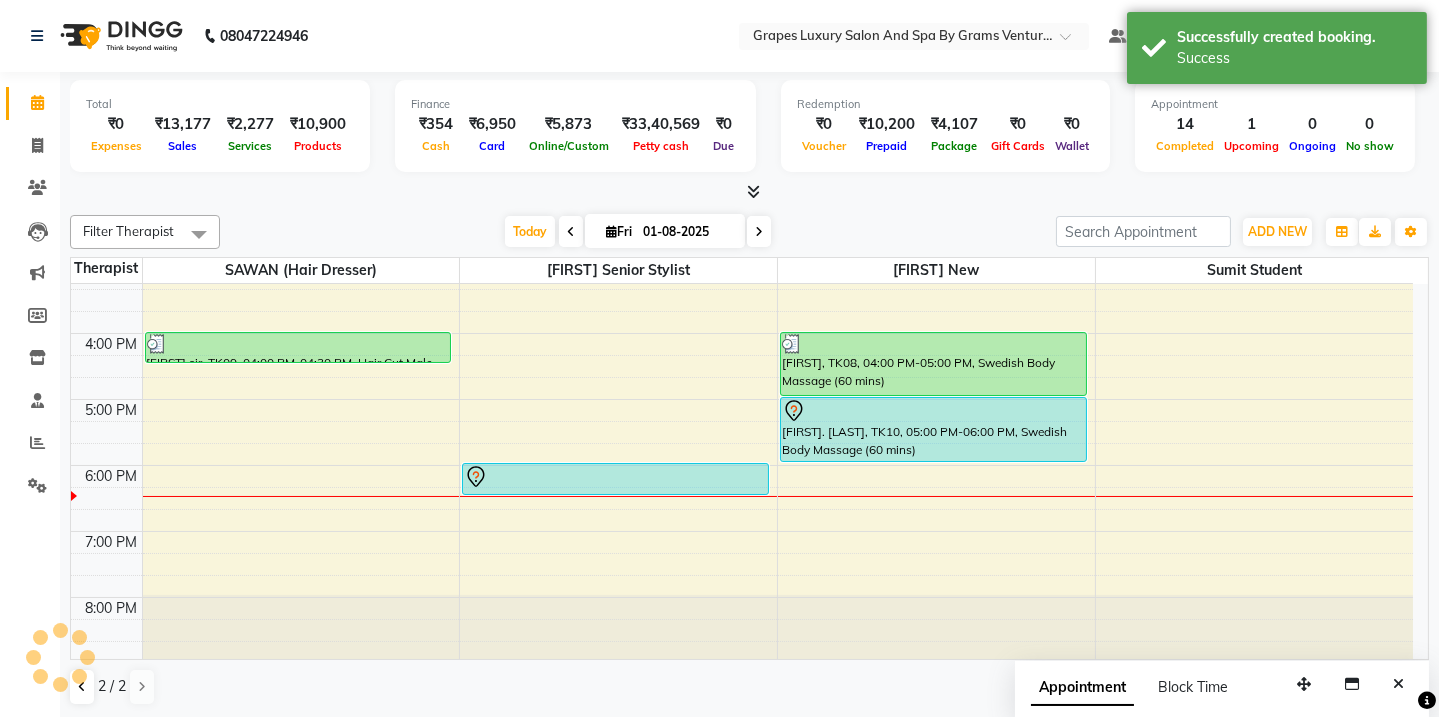 scroll, scrollTop: 0, scrollLeft: 0, axis: both 